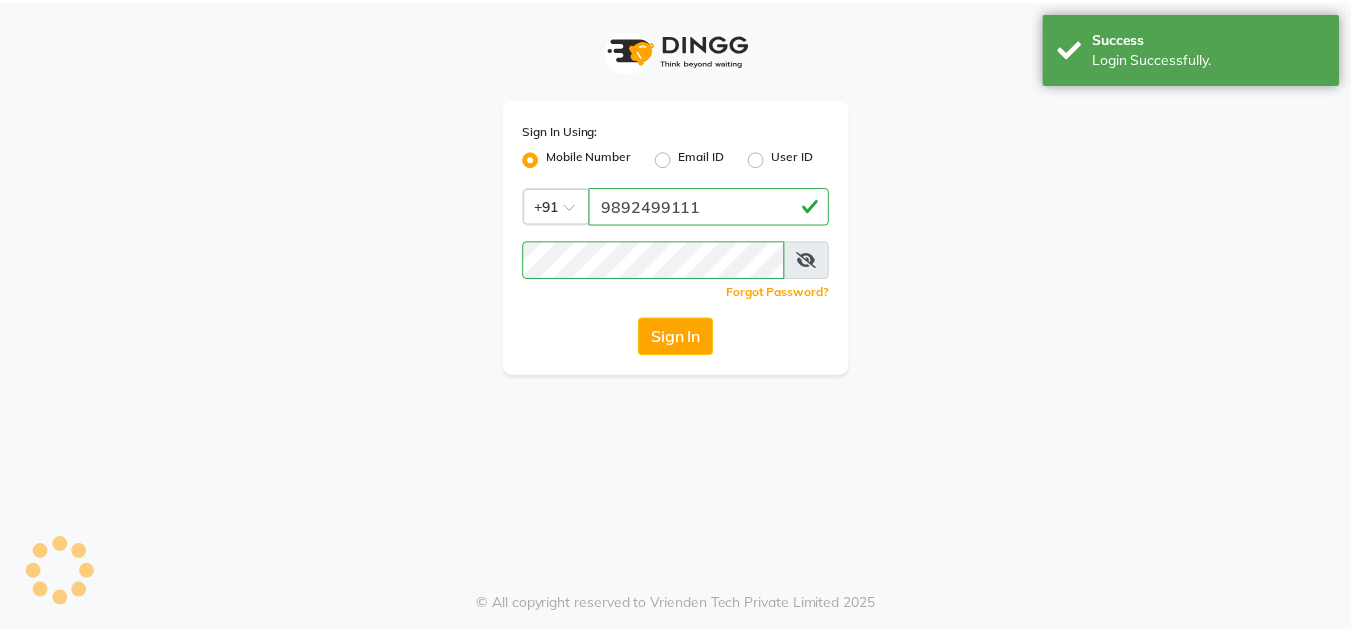 scroll, scrollTop: 0, scrollLeft: 0, axis: both 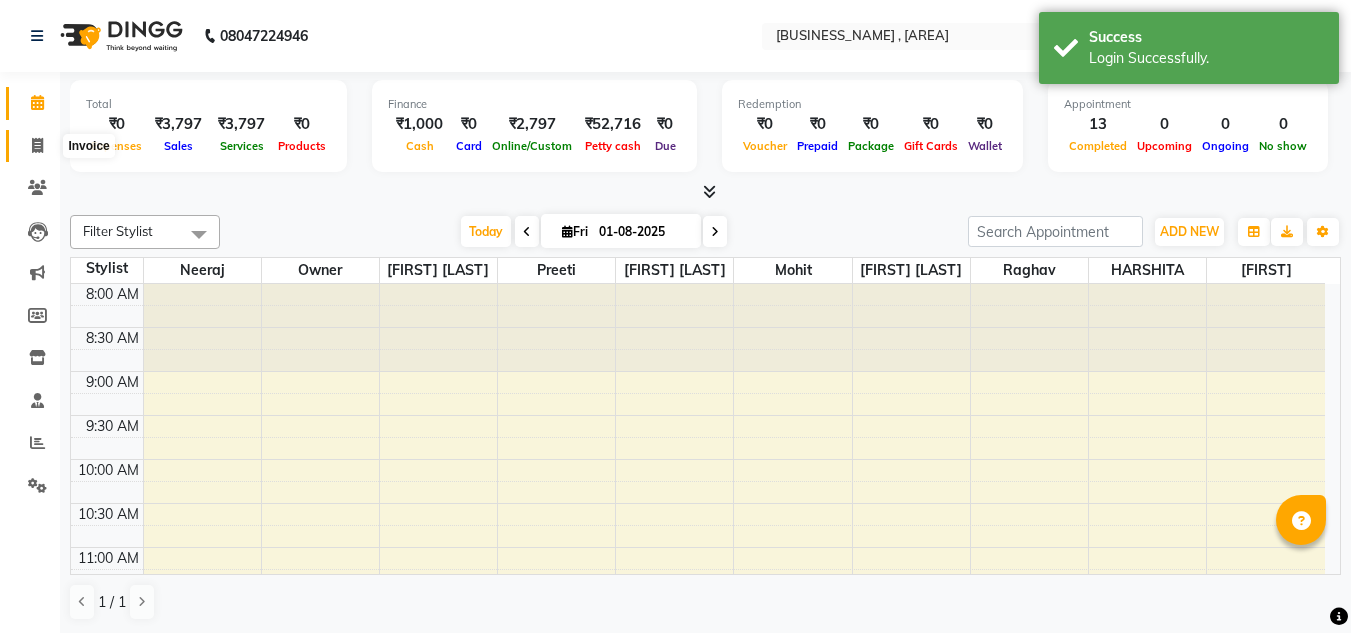click 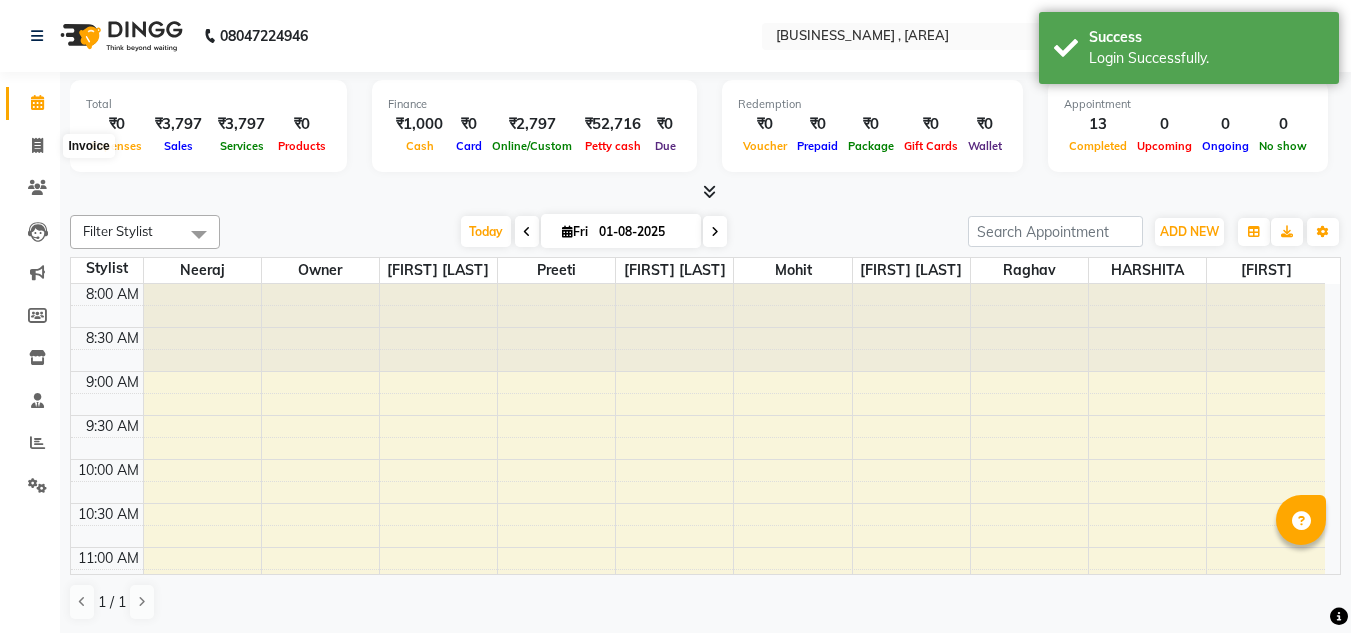 select on "service" 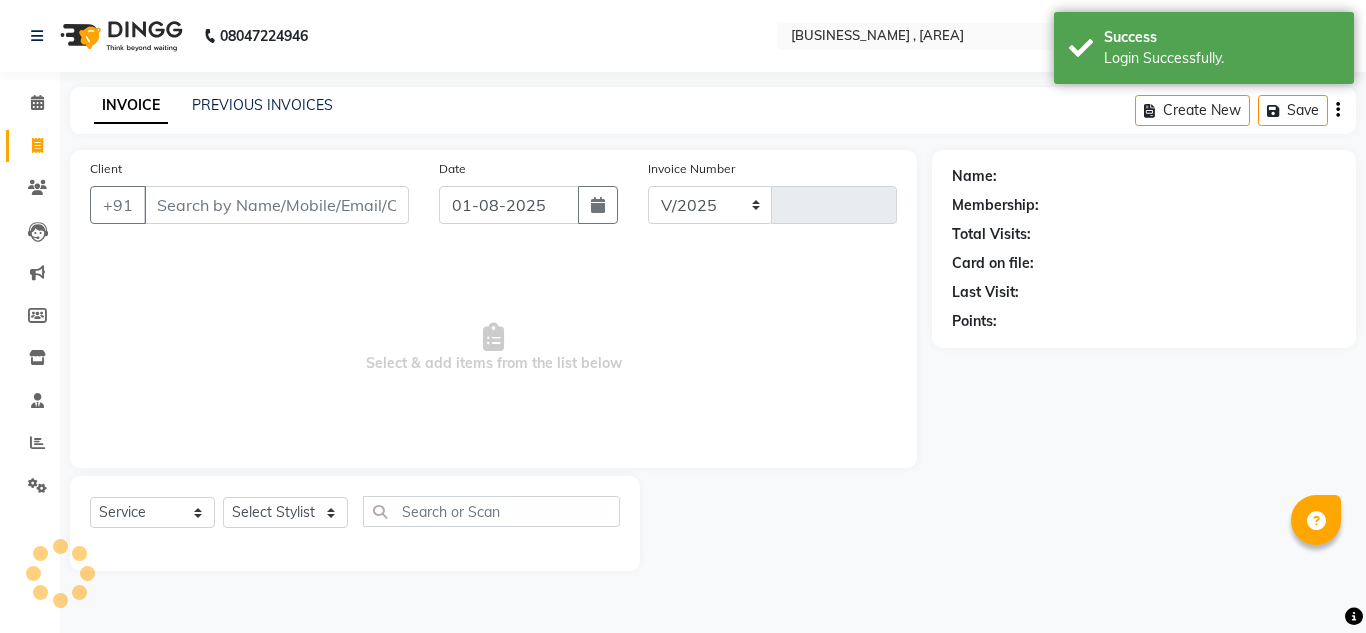 select on "6840" 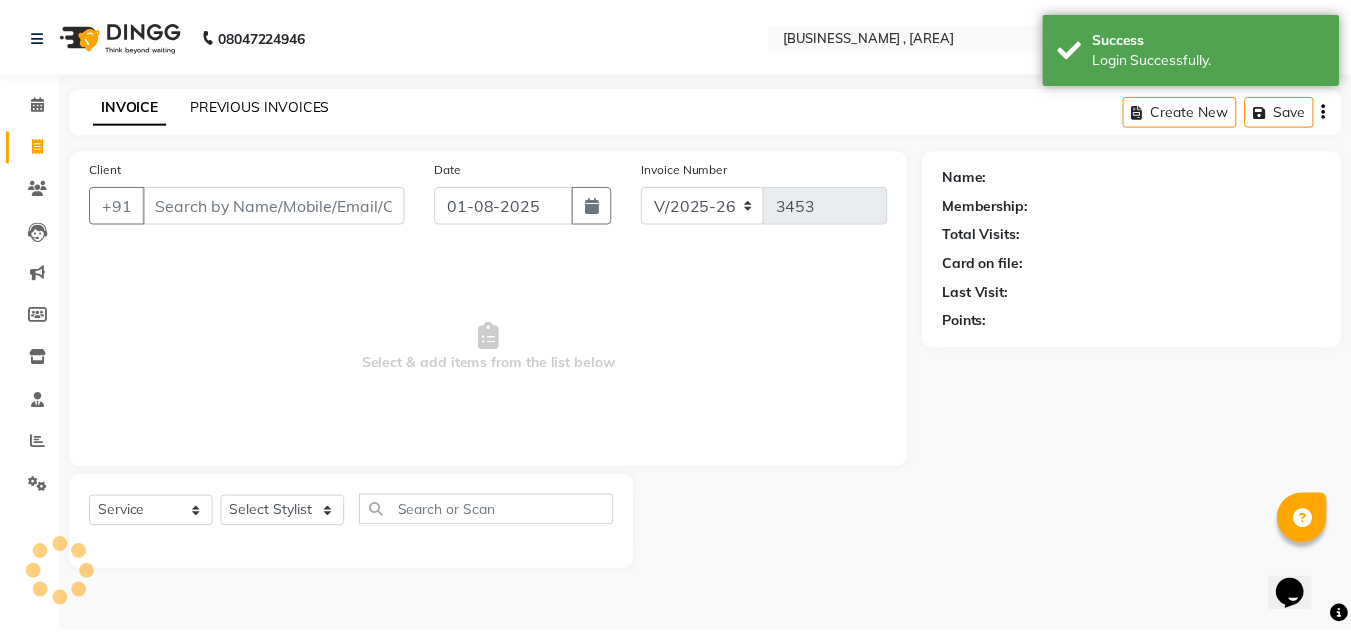 scroll, scrollTop: 0, scrollLeft: 0, axis: both 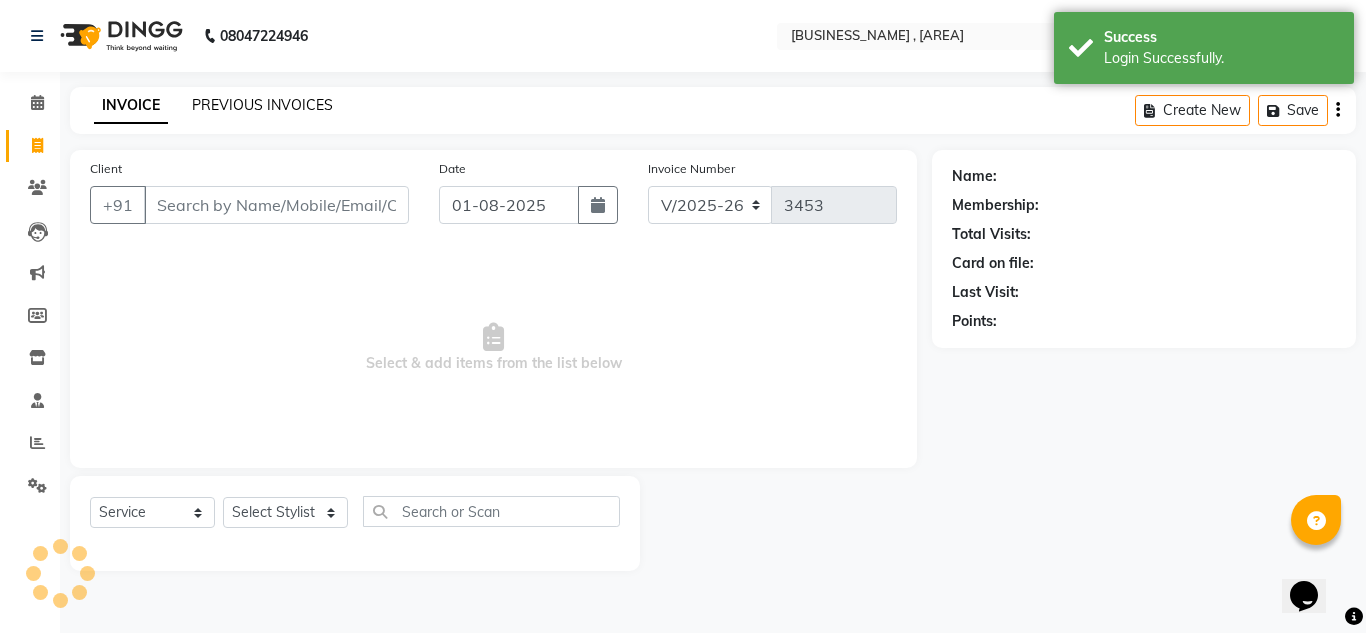 click on "PREVIOUS INVOICES" 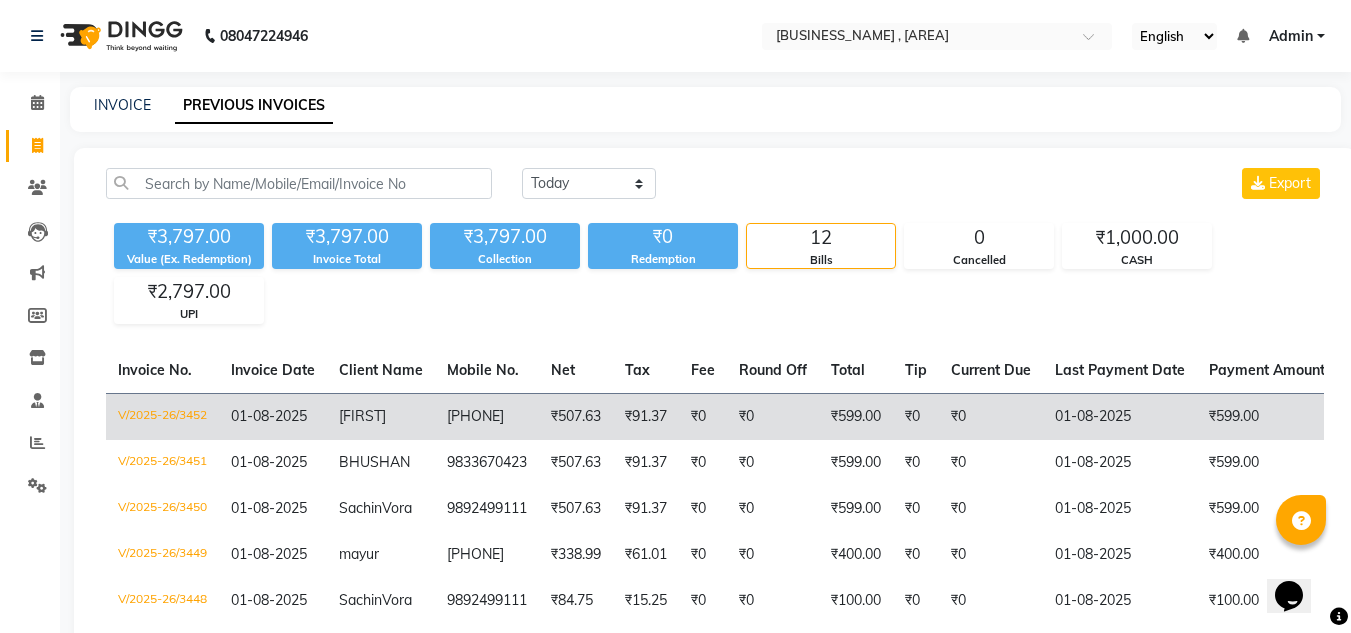click on "₹91.37" 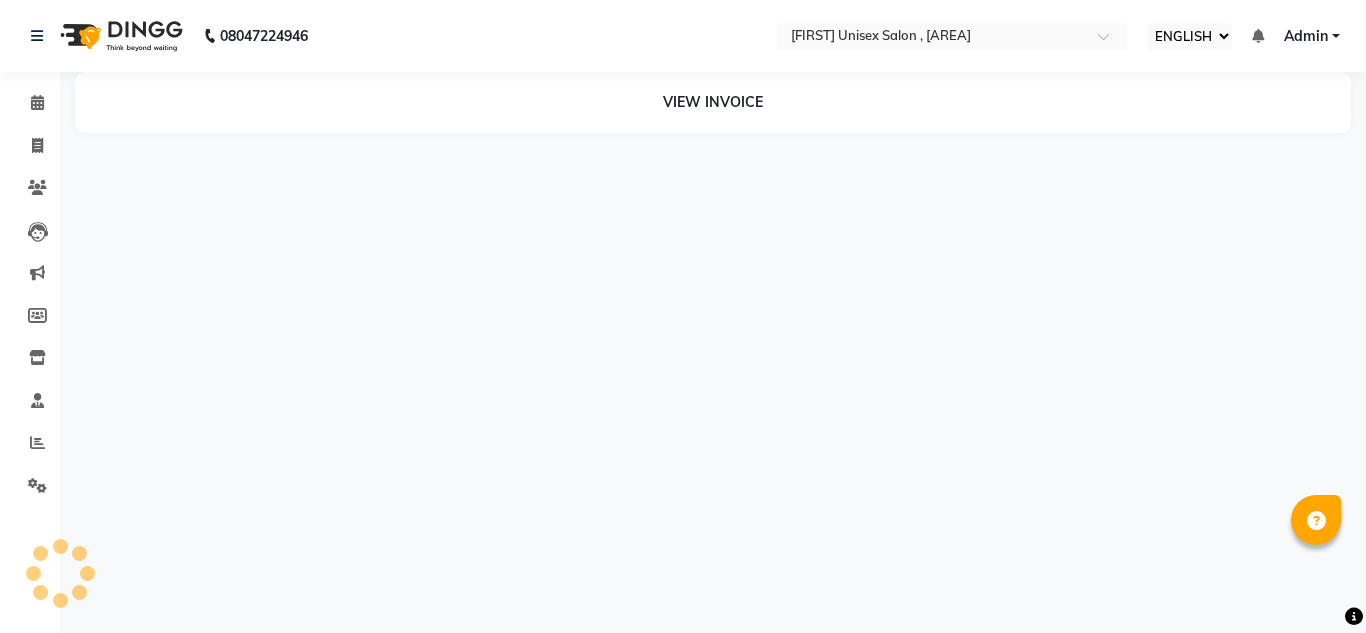 select on "ec" 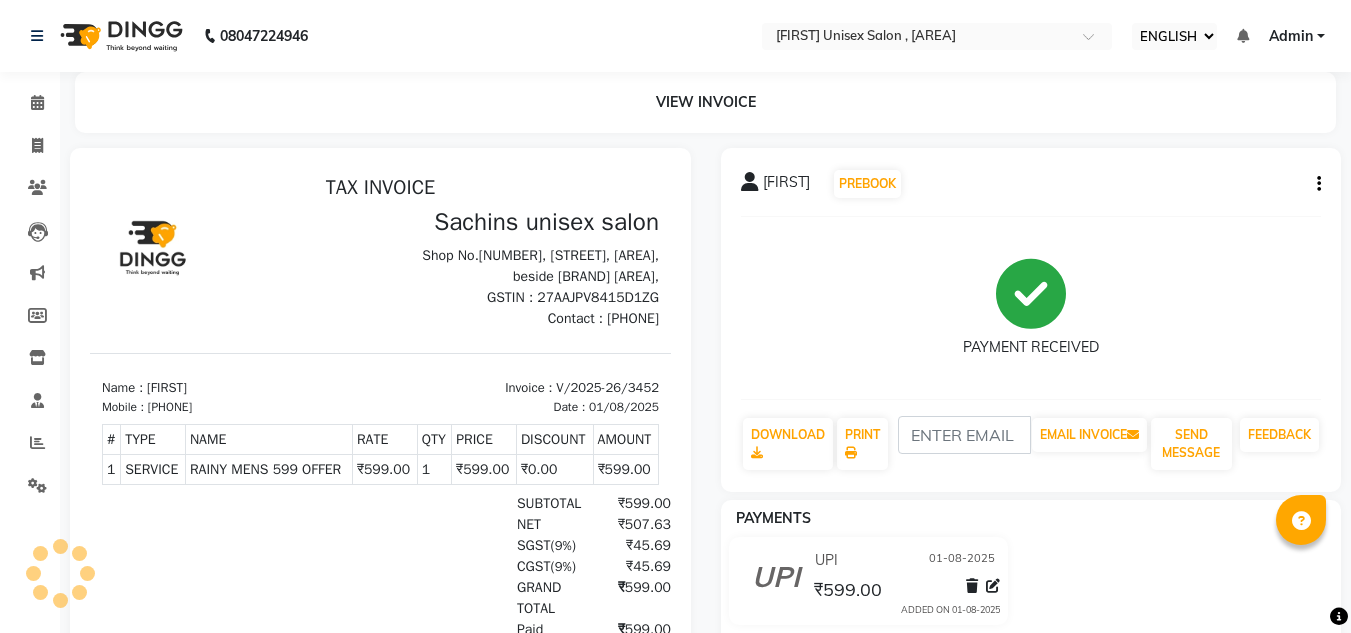 scroll, scrollTop: 0, scrollLeft: 0, axis: both 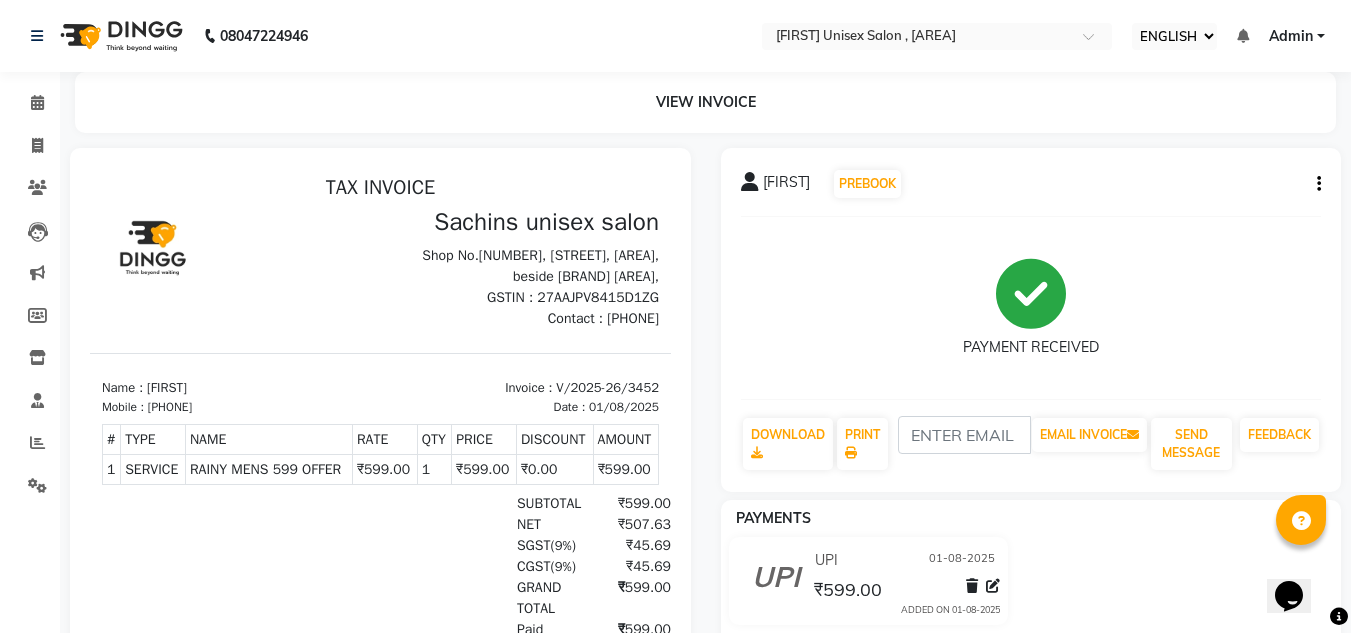 click on "[FIRST] PREBOOK PAYMENT RECEIVED DOWNLOAD PRINT EMAIL INVOICE SEND MESSAGE FEEDBACK" 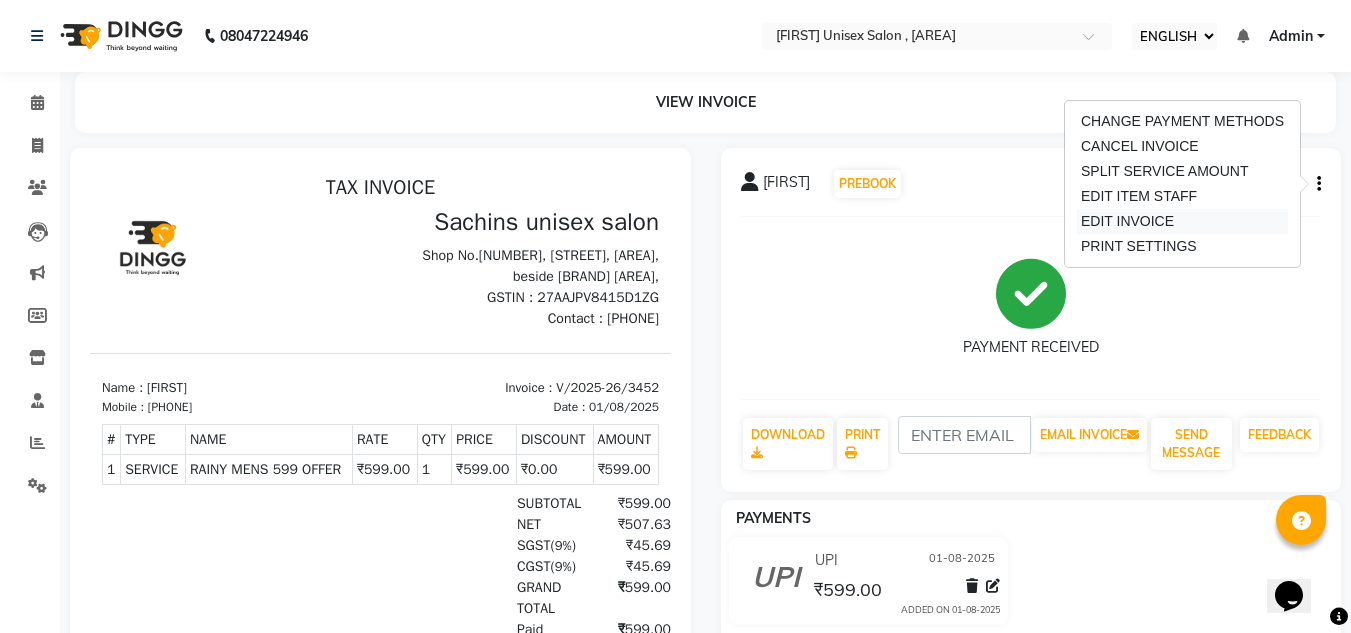 click on "EDIT INVOICE" at bounding box center (1182, 221) 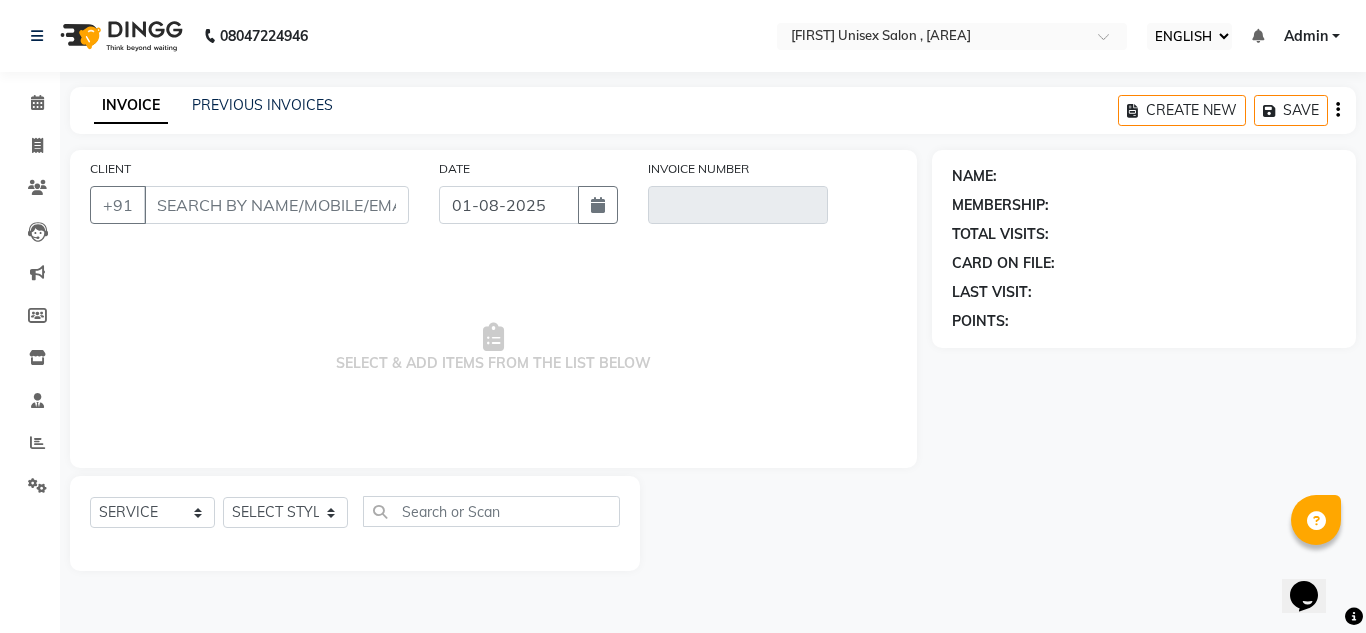 type on "[PHONE]" 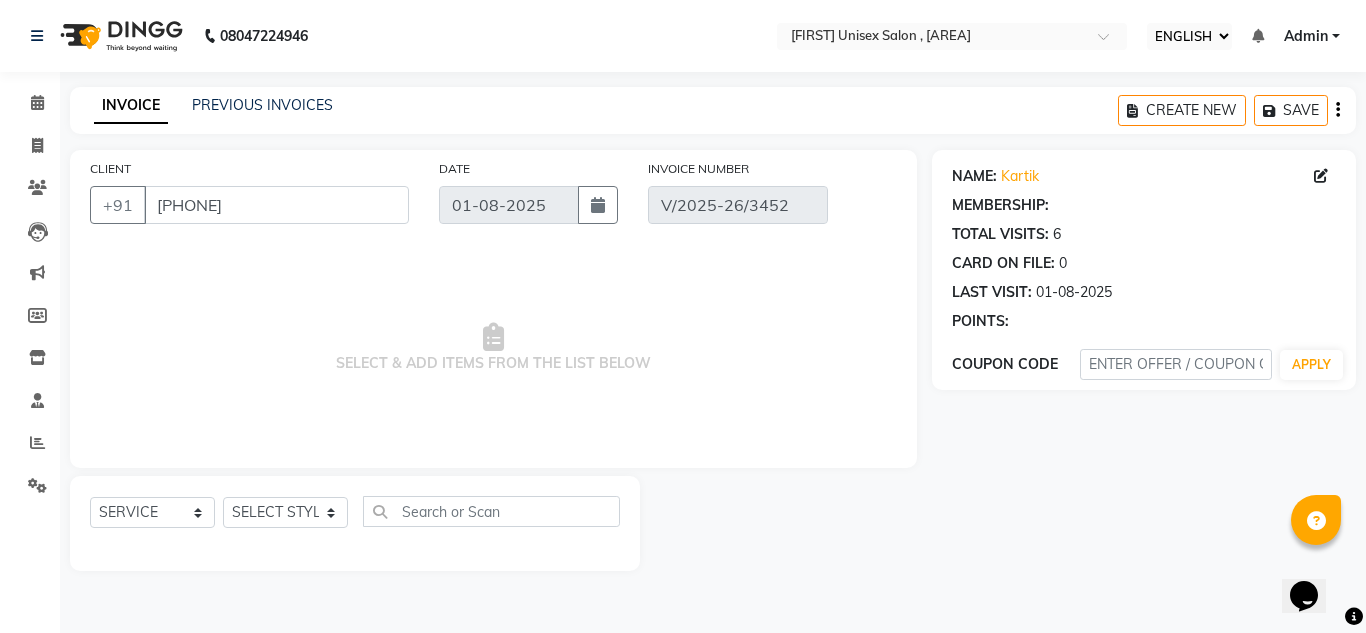 select on "select" 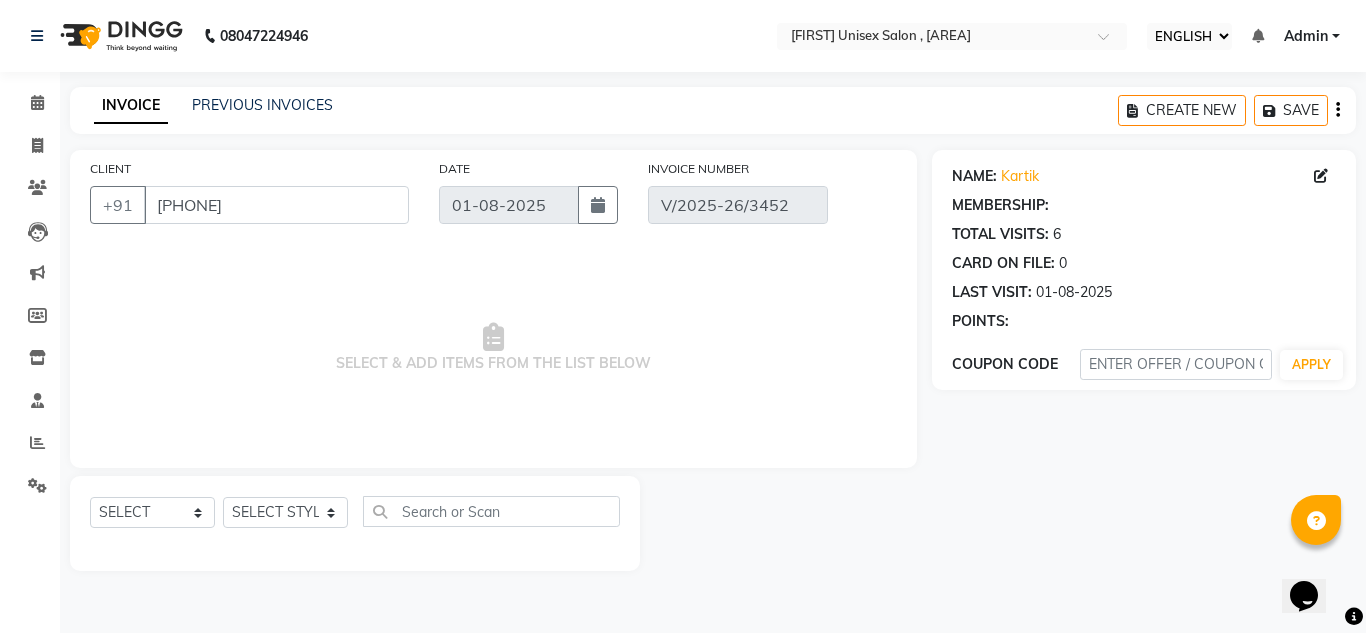 select on "1: Object" 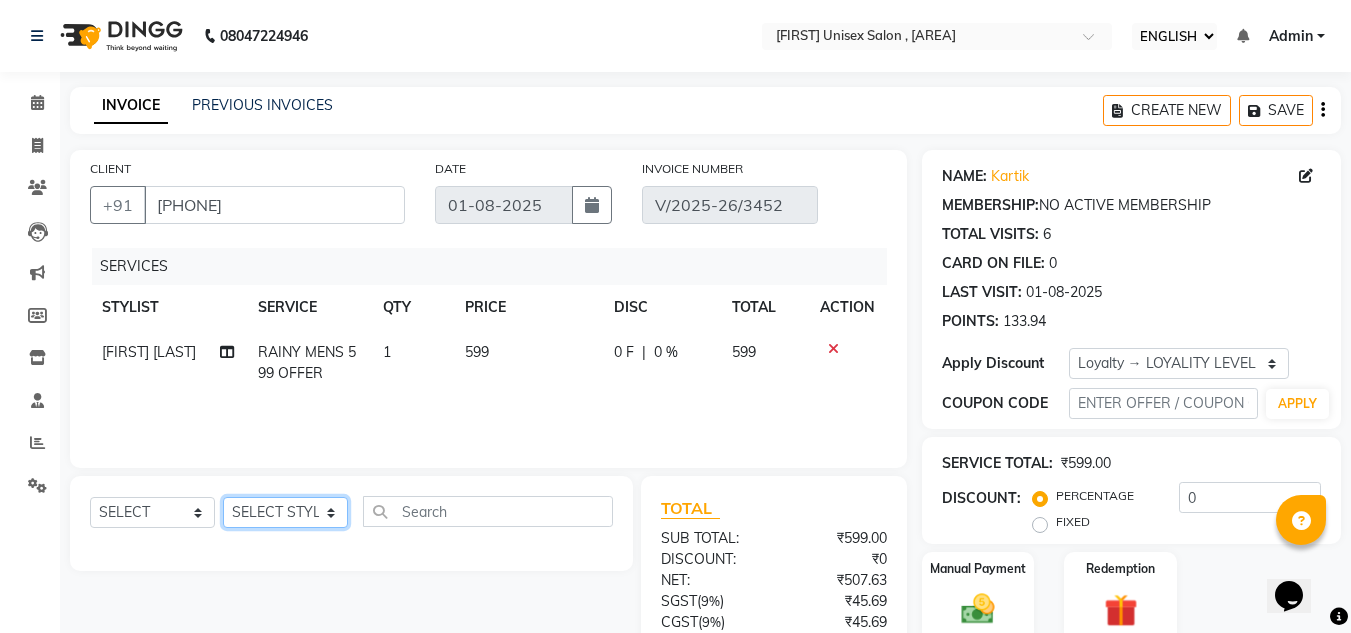 click on "SELECT STYLIST [FIRST] [LAST] [FIRST] [FIRST] [FIRST] [FIRST] [FIRST] [FIRST] [FIRST] [FIRST] d tan" 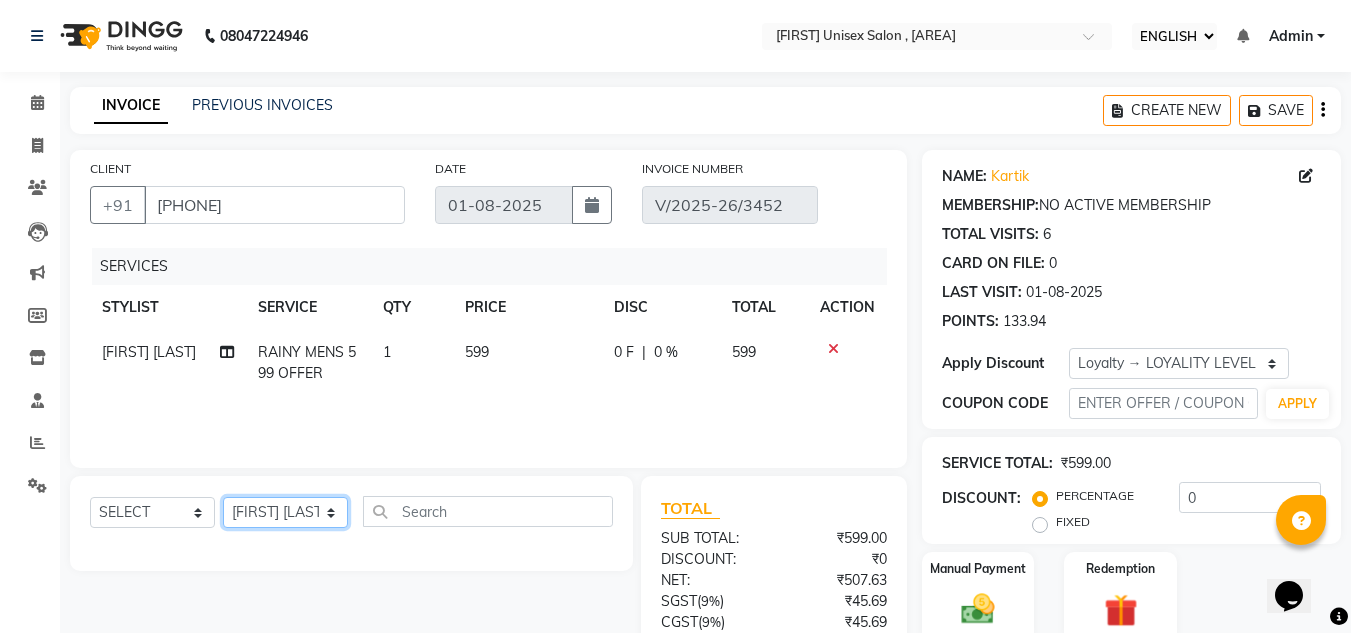 click on "SELECT STYLIST [FIRST] [LAST] [FIRST] [FIRST] [FIRST] [FIRST] [FIRST] [FIRST] [FIRST] [FIRST] d tan" 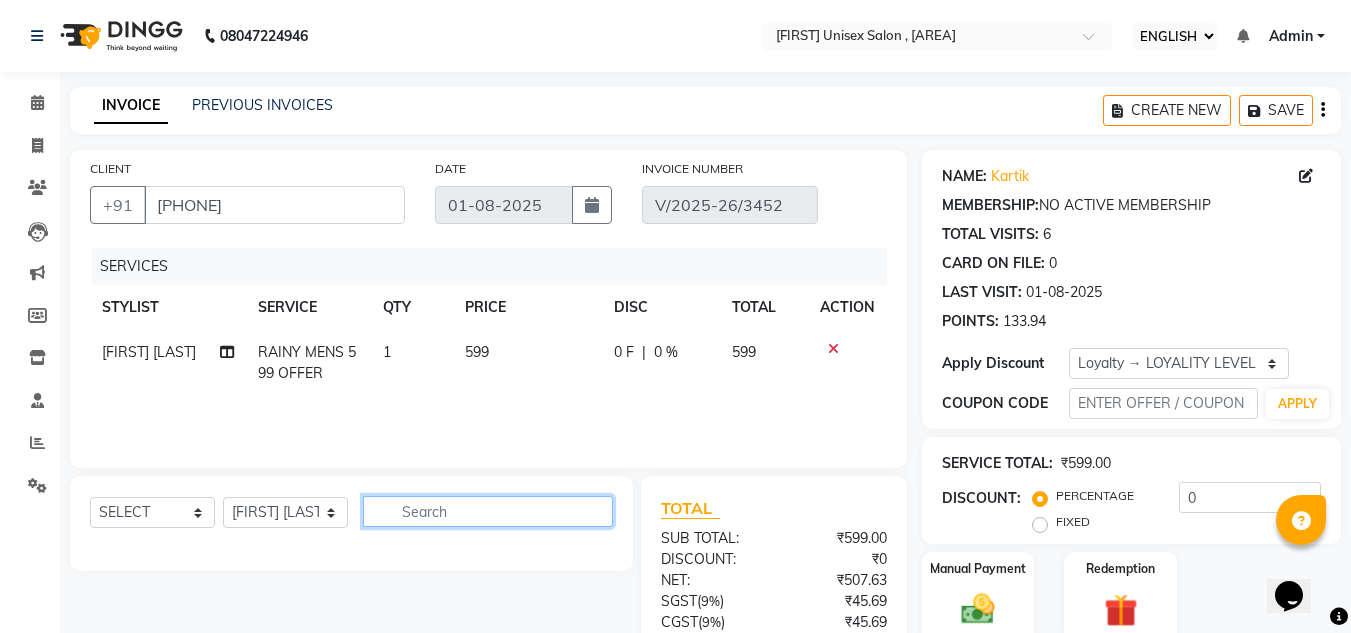 click 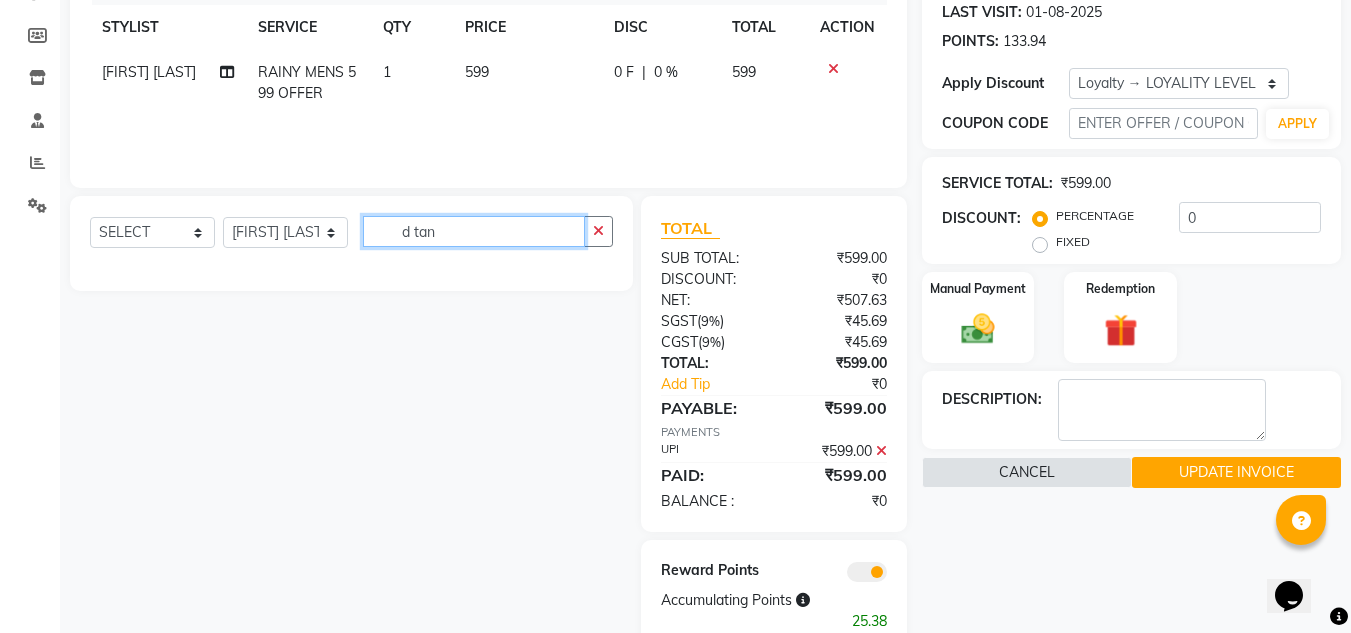 scroll, scrollTop: 329, scrollLeft: 0, axis: vertical 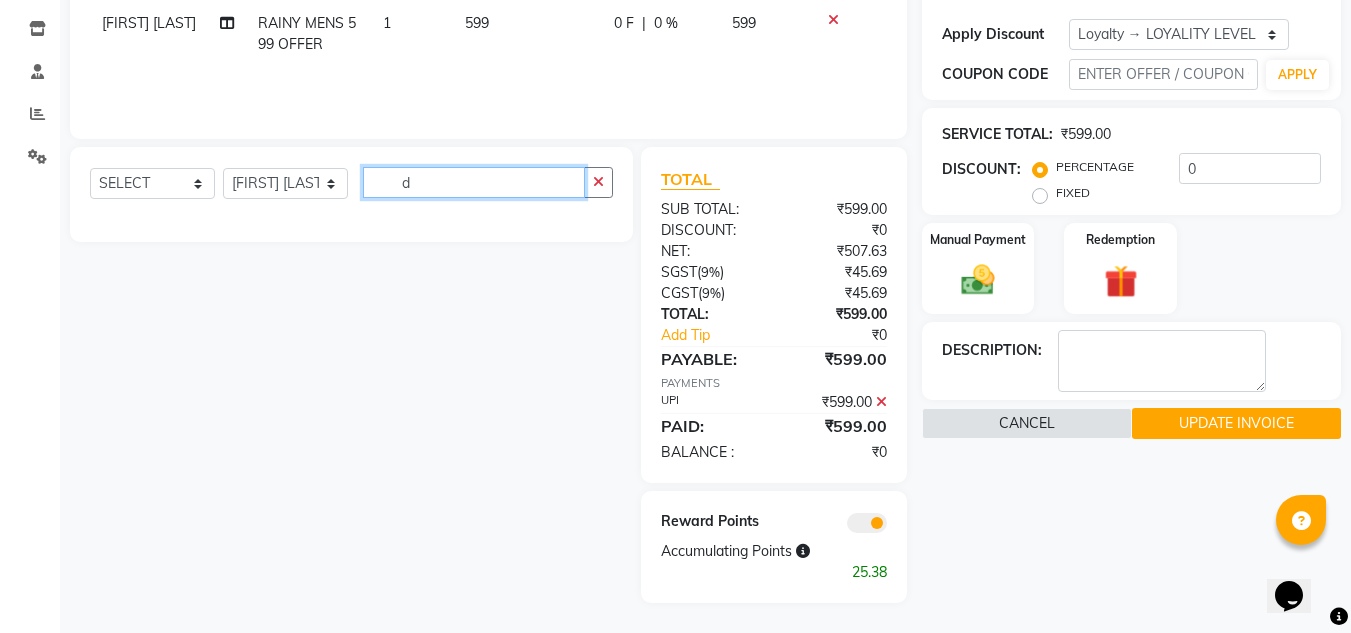 type on "d" 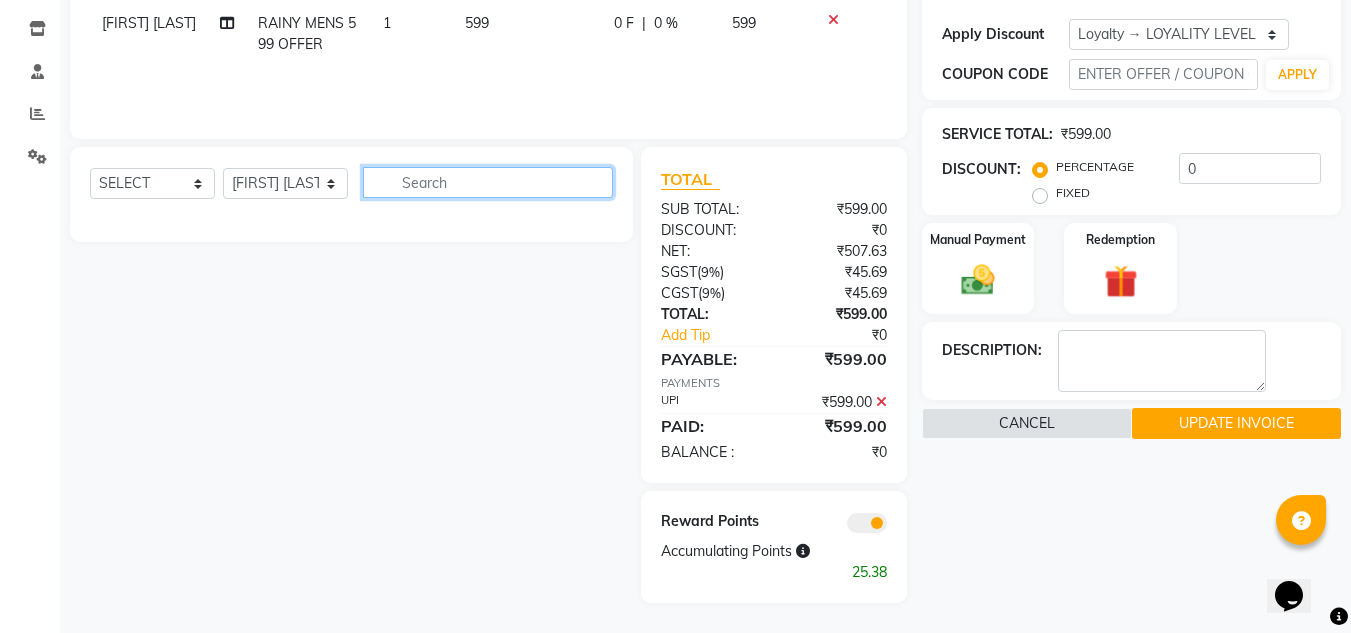 type on "d" 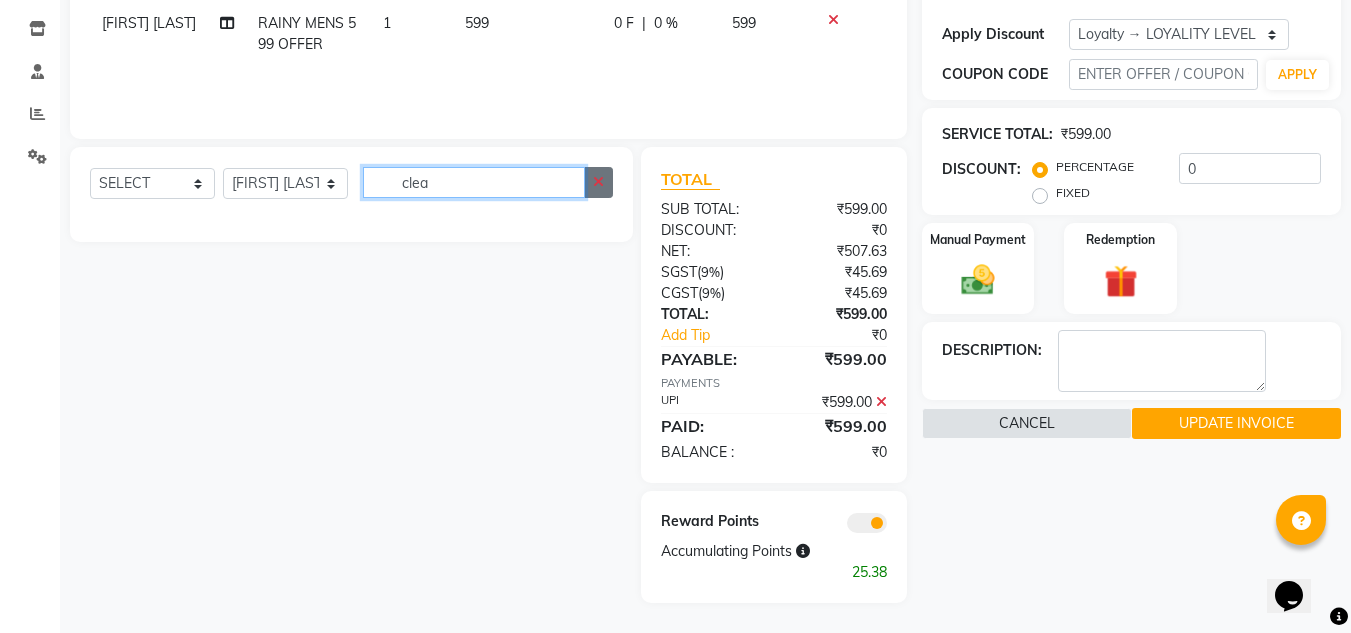 type on "clea" 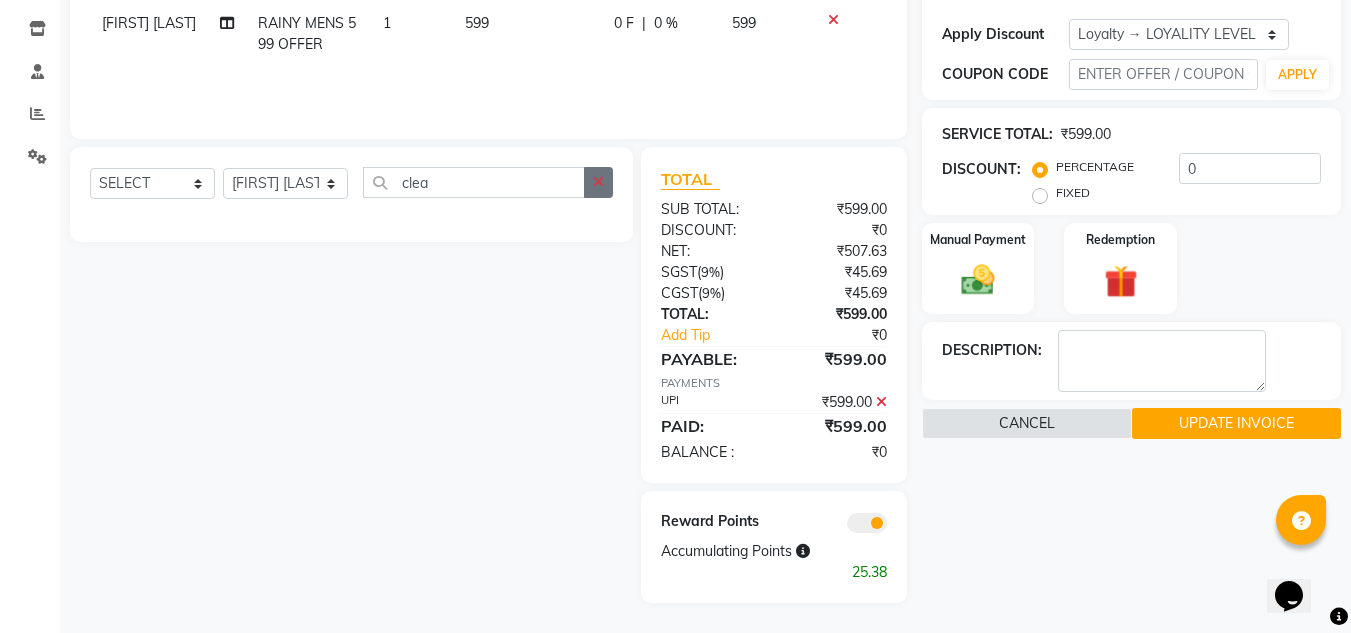 click 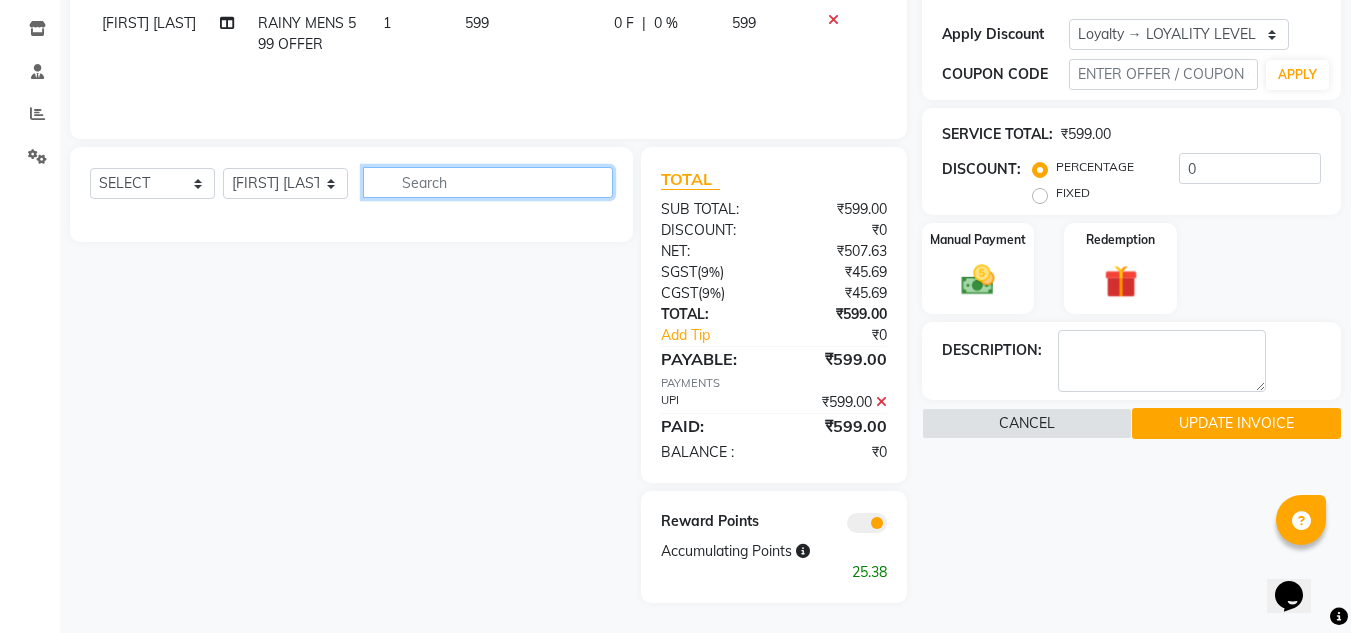 click 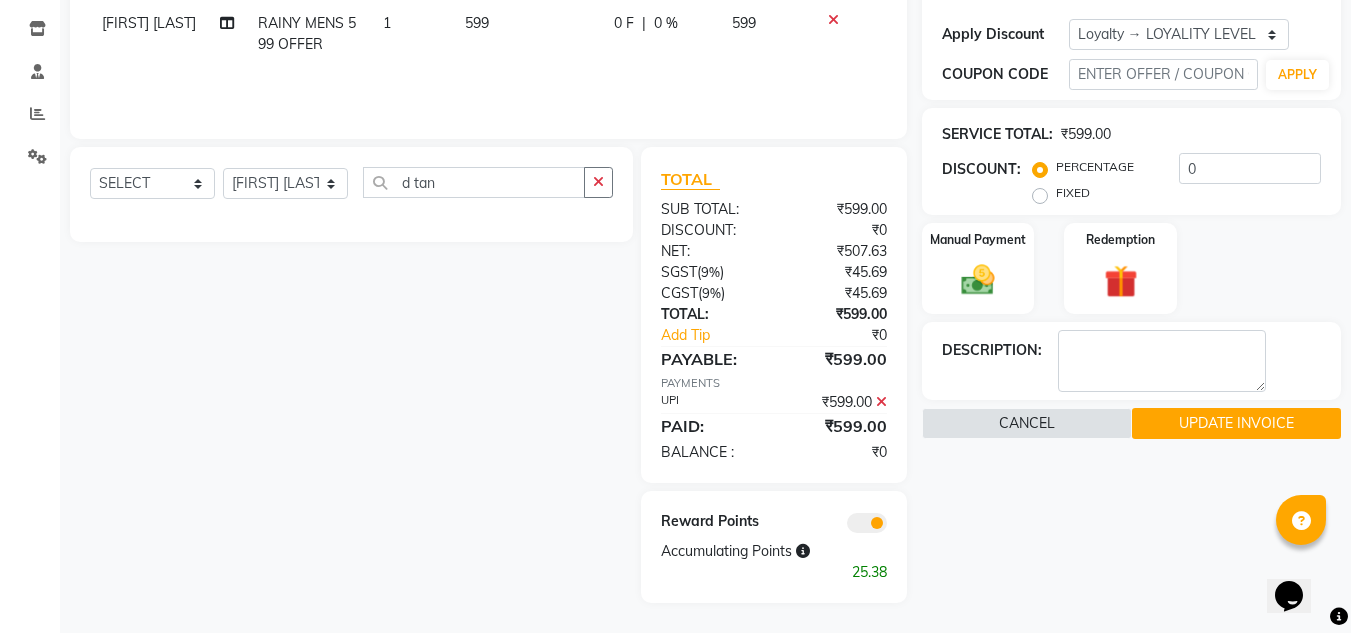 click on "SELECT SERVICE PRODUCT MEMBERSHIP PACKAGE VOUCHER PREPAID GIFT CARD SELECT STYLIST [FIRST] [LAST] [FIRST] [FIRST] [FIRST] [FIRST] [FIRST] [FIRST] [FIRST] [FIRST] d tan" 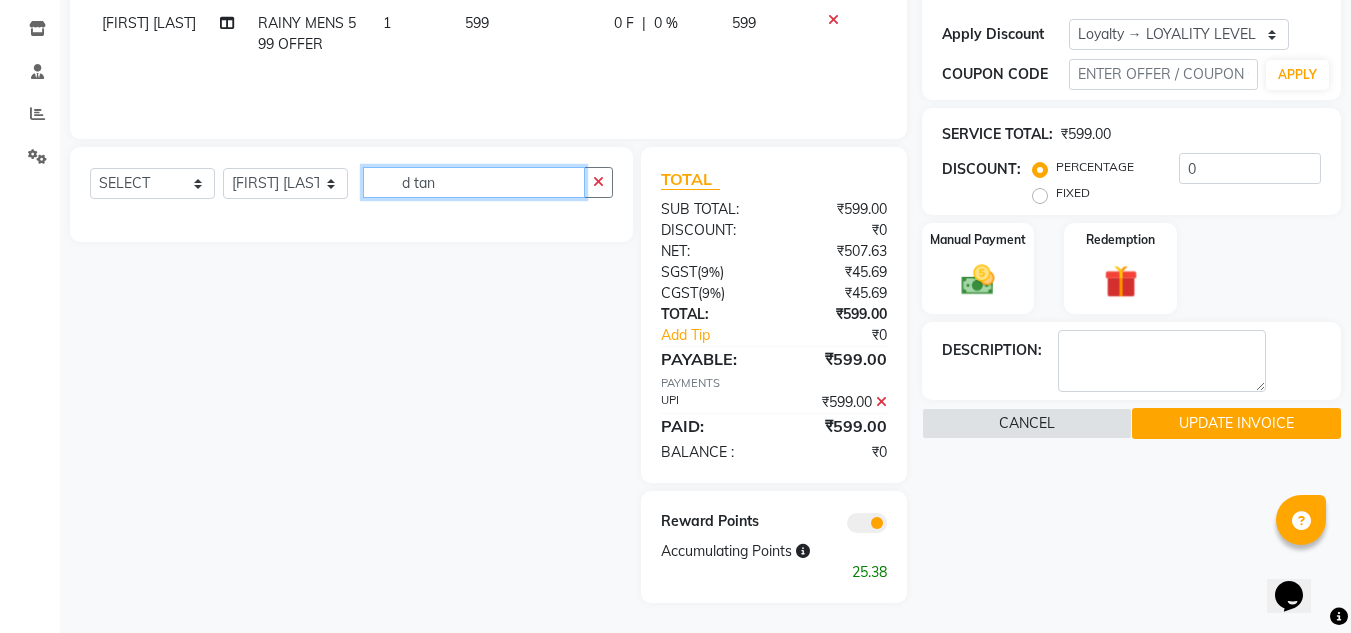 click on "d tan" 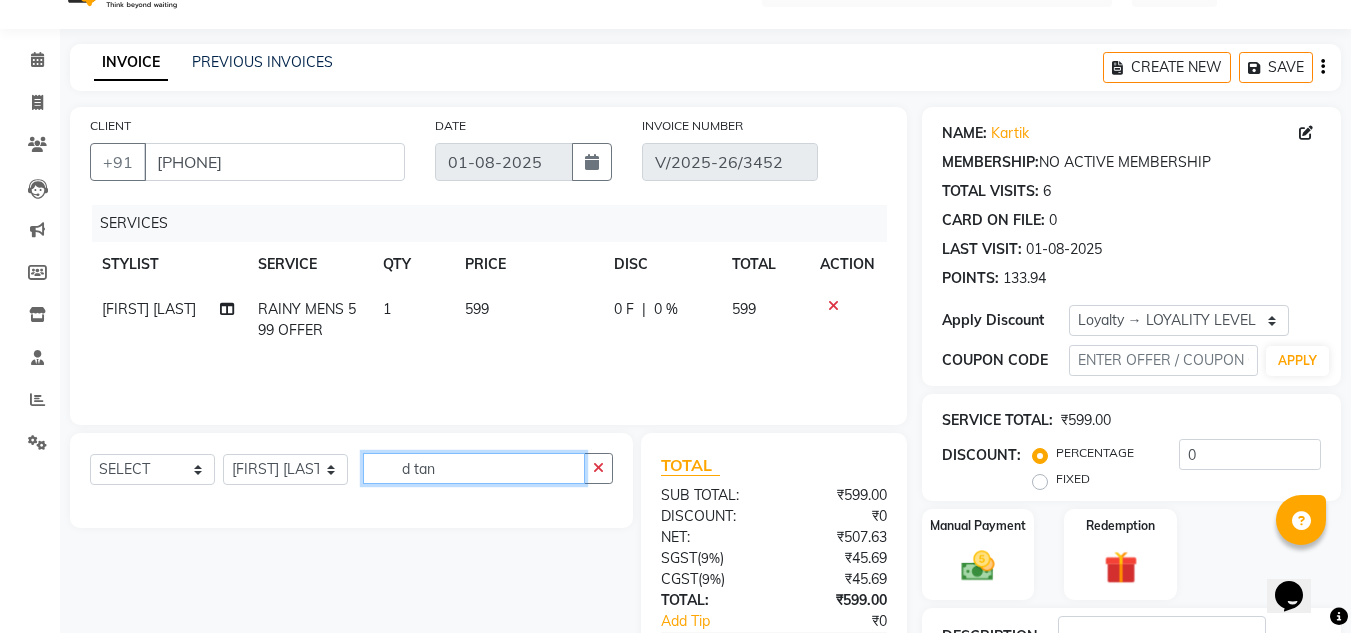 scroll, scrollTop: 100, scrollLeft: 0, axis: vertical 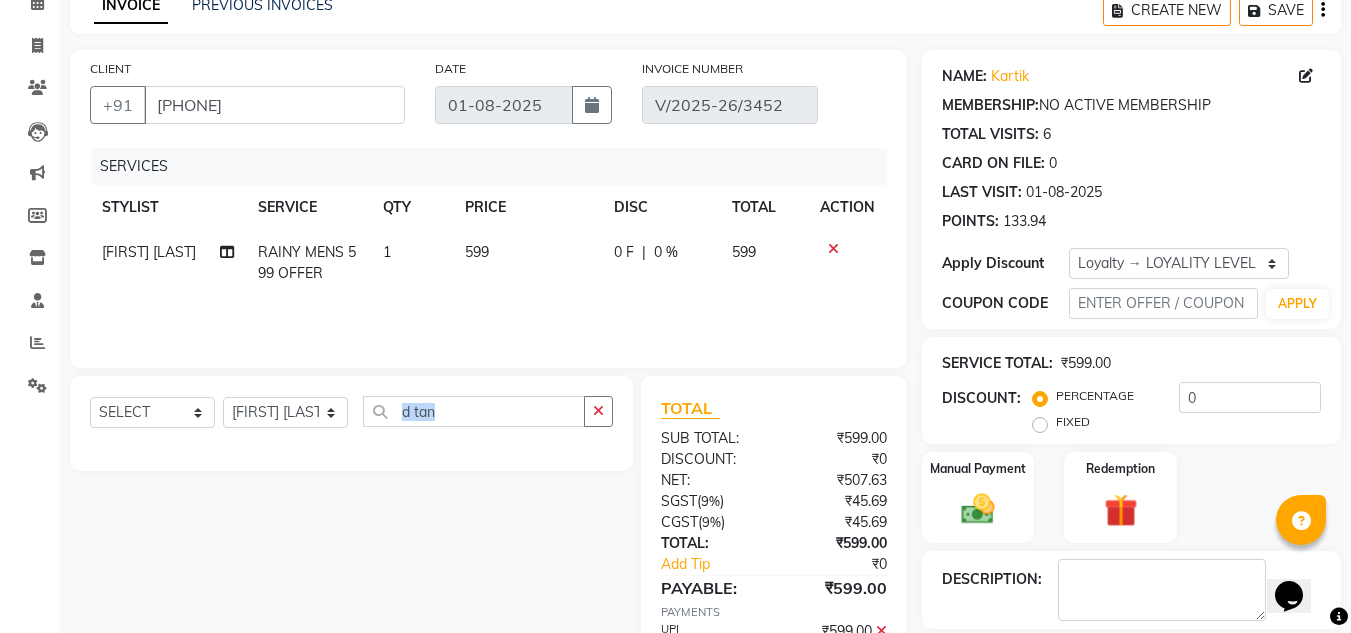 drag, startPoint x: 481, startPoint y: 428, endPoint x: 508, endPoint y: 480, distance: 58.59181 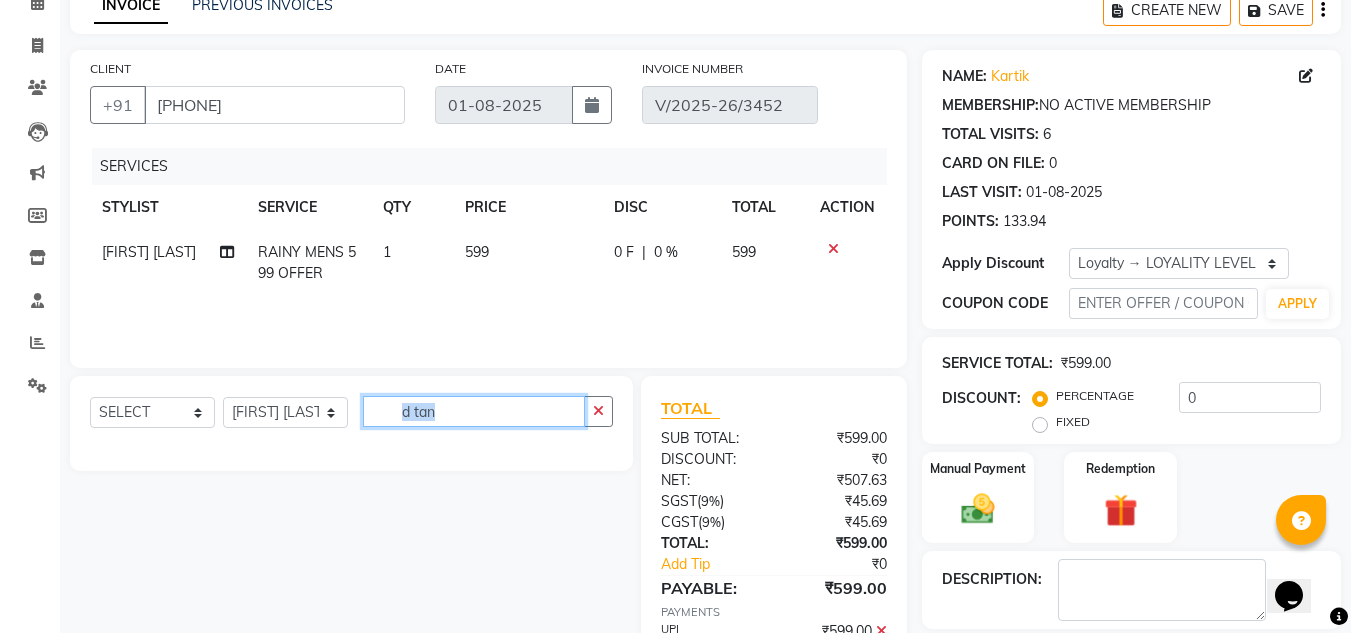click on "d tan" 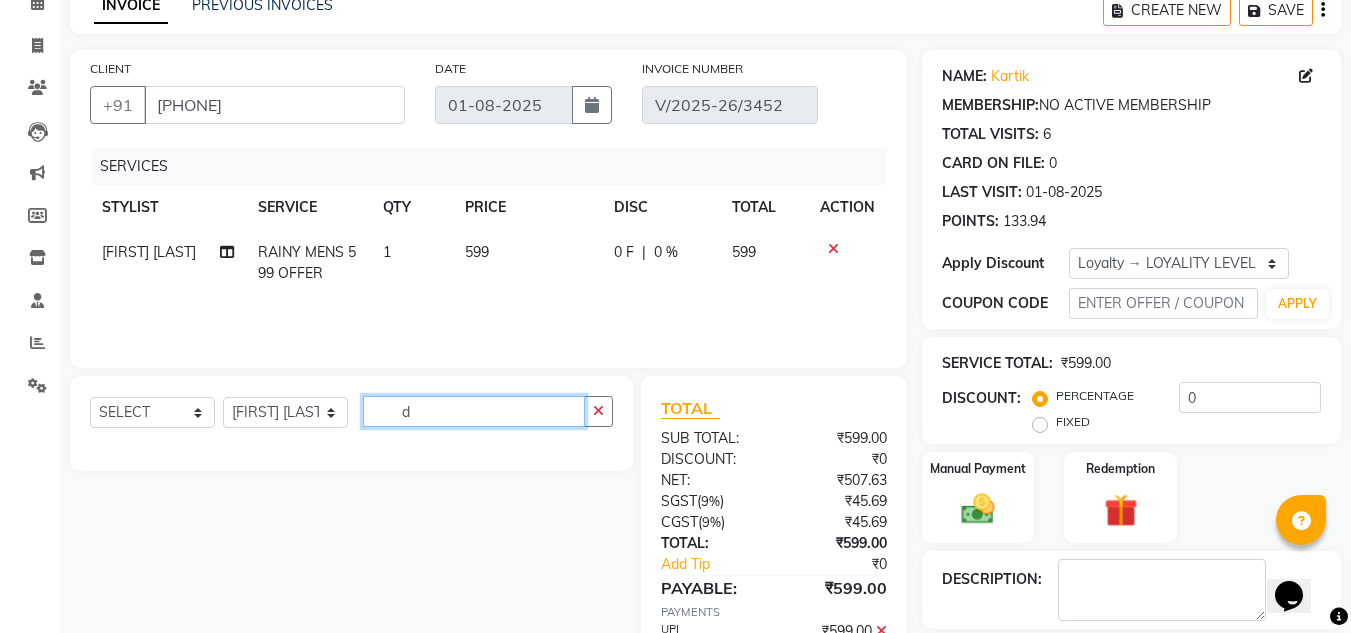 type on "d" 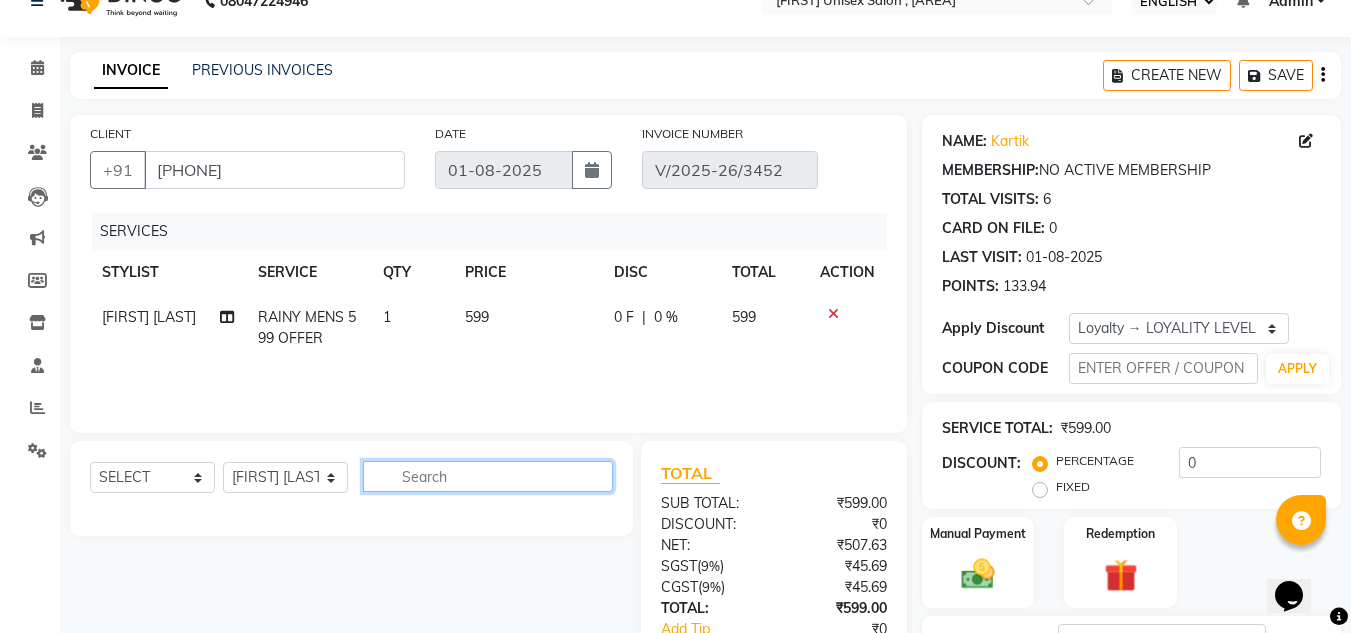 scroll, scrollTop: 0, scrollLeft: 0, axis: both 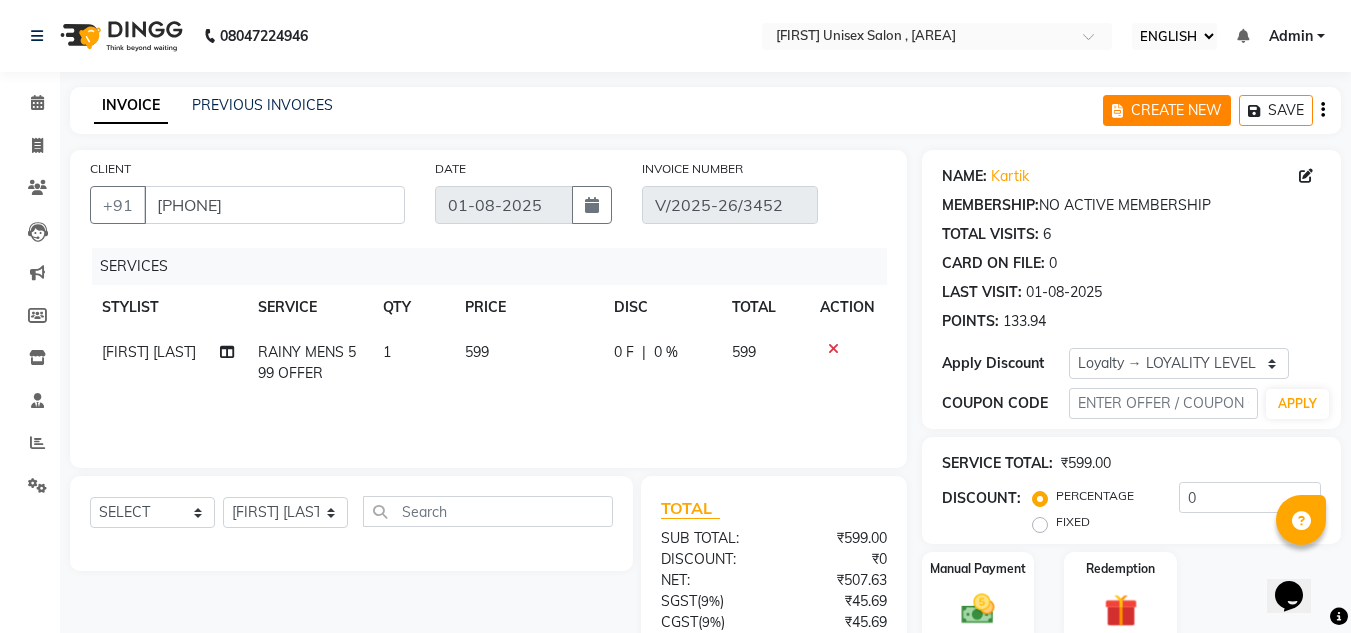 click on "CREATE NEW" 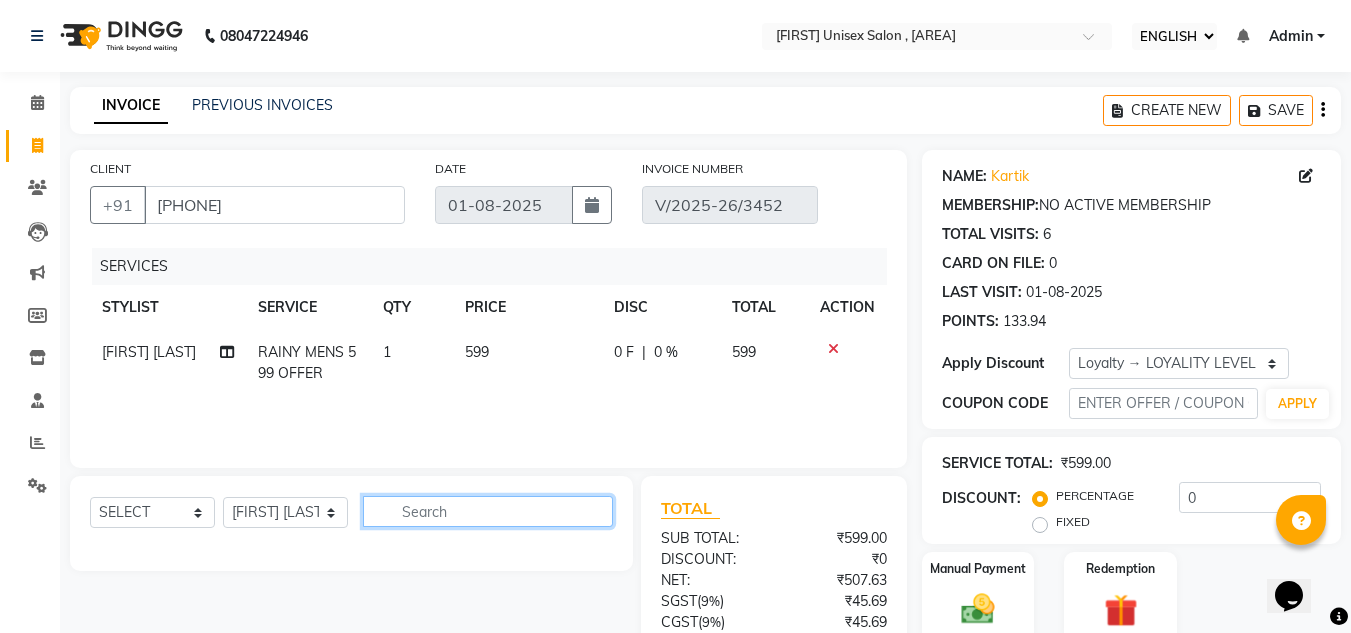 click 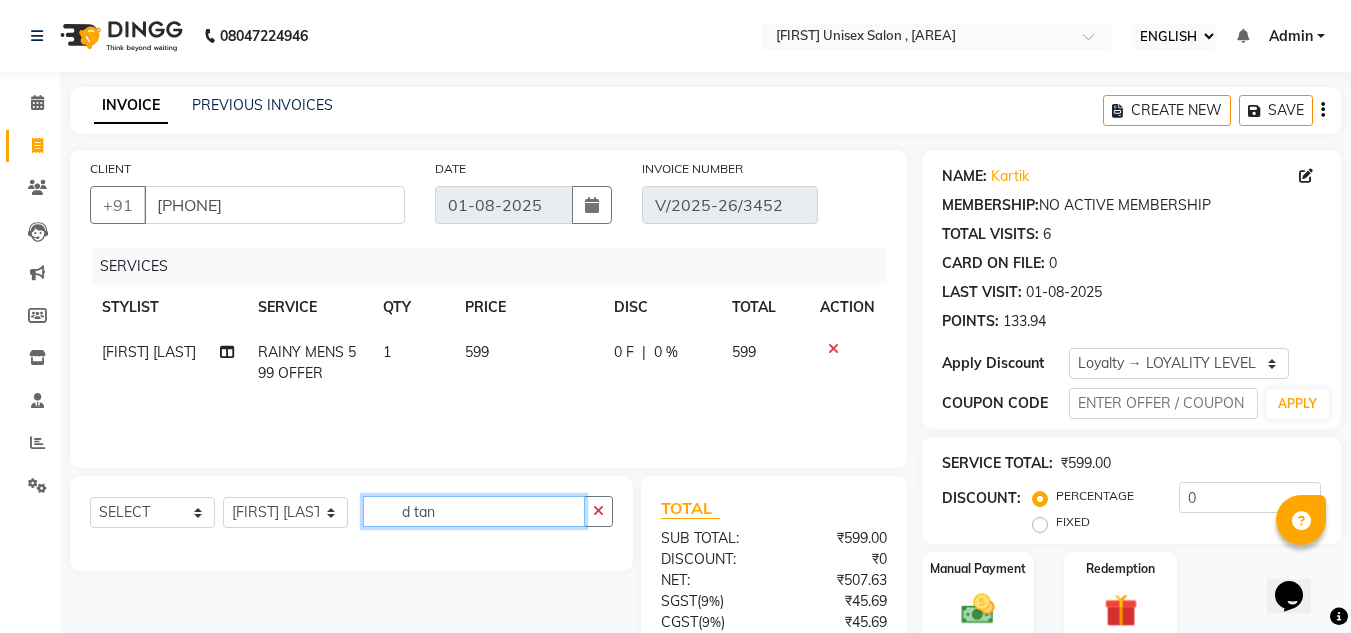click on "d tan" 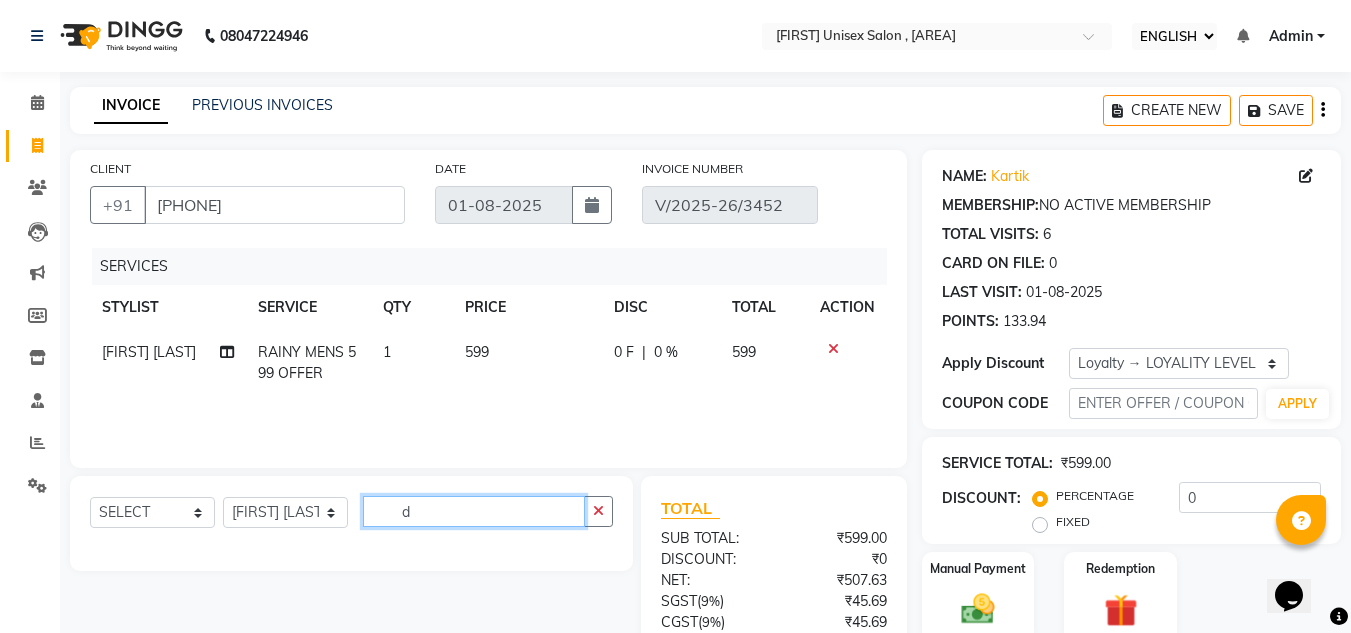 type on "d" 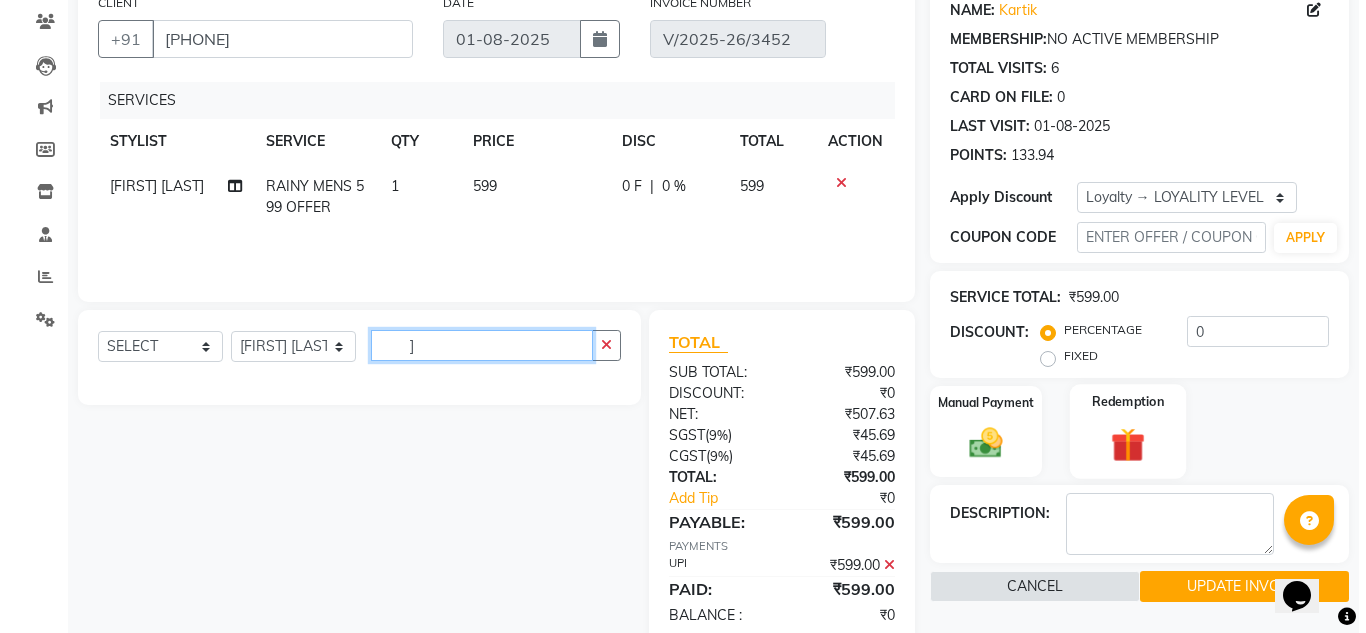 scroll, scrollTop: 200, scrollLeft: 0, axis: vertical 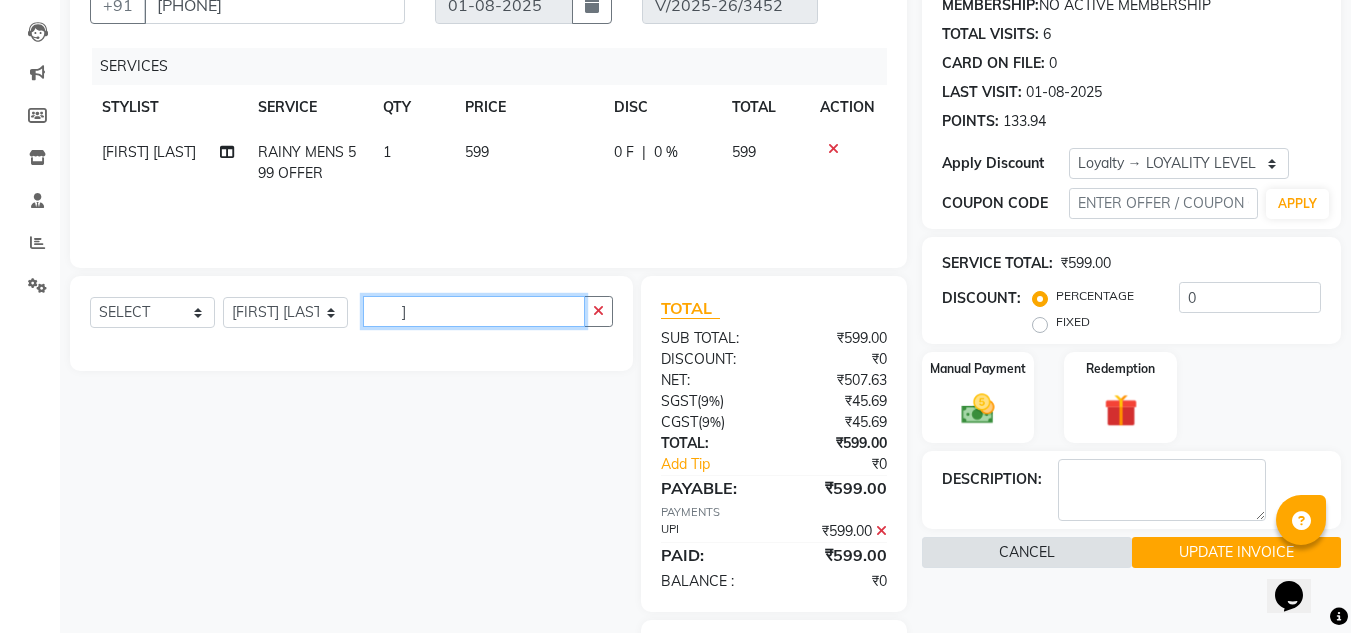 type on "]" 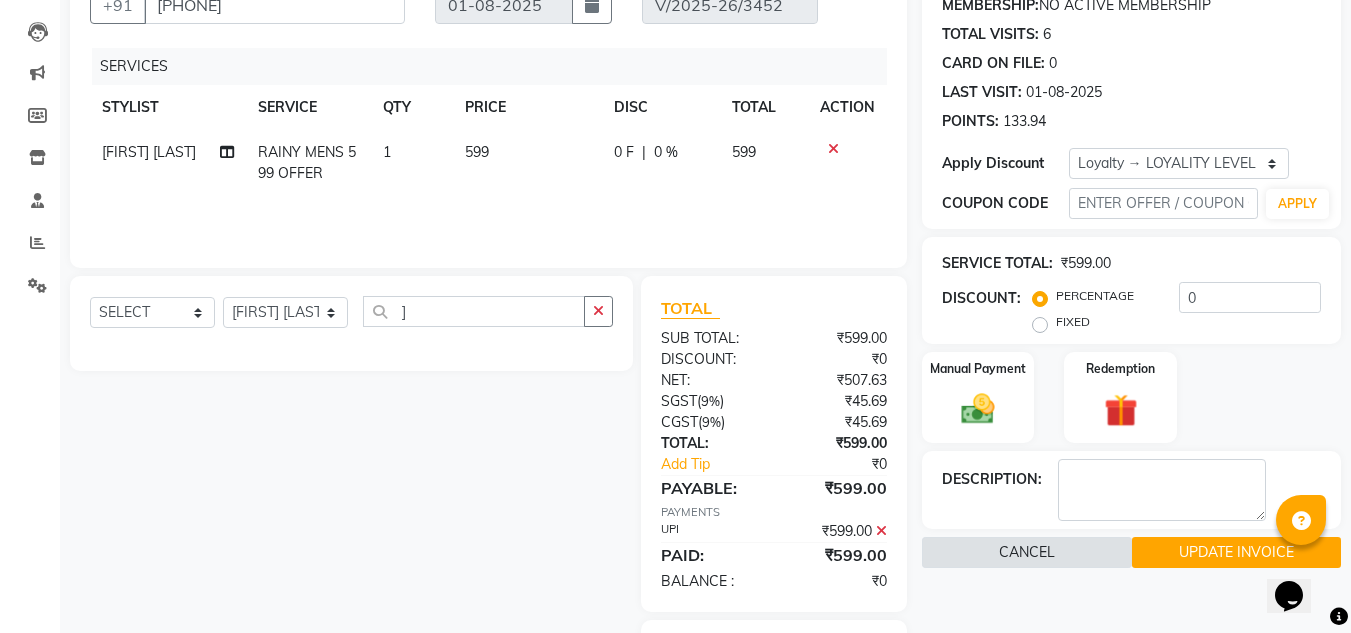 click on "CANCEL" 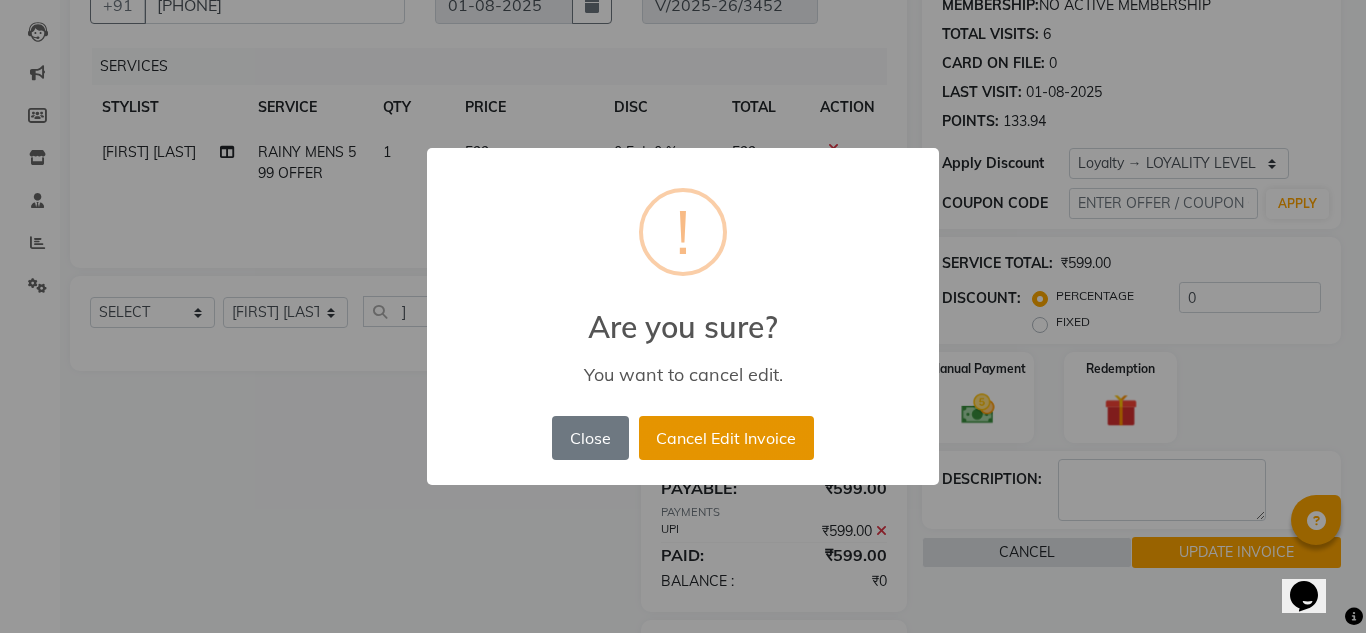 click on "Cancel Edit Invoice" at bounding box center (726, 438) 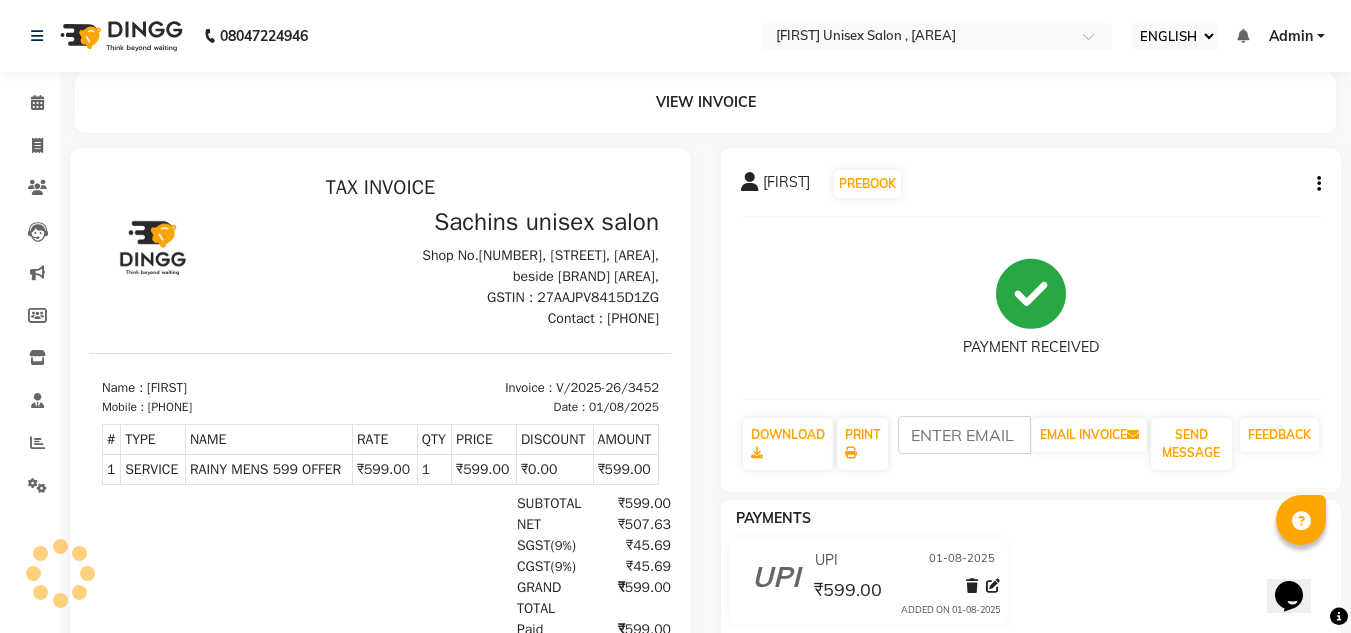 scroll, scrollTop: 0, scrollLeft: 0, axis: both 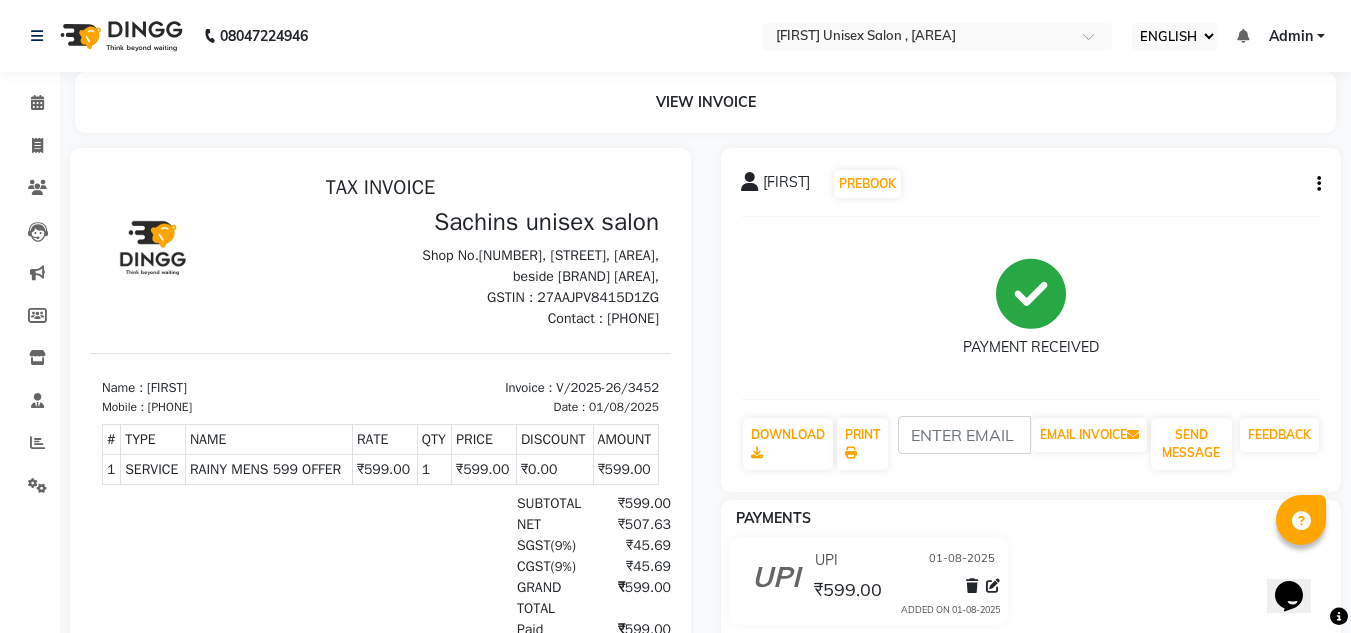 click 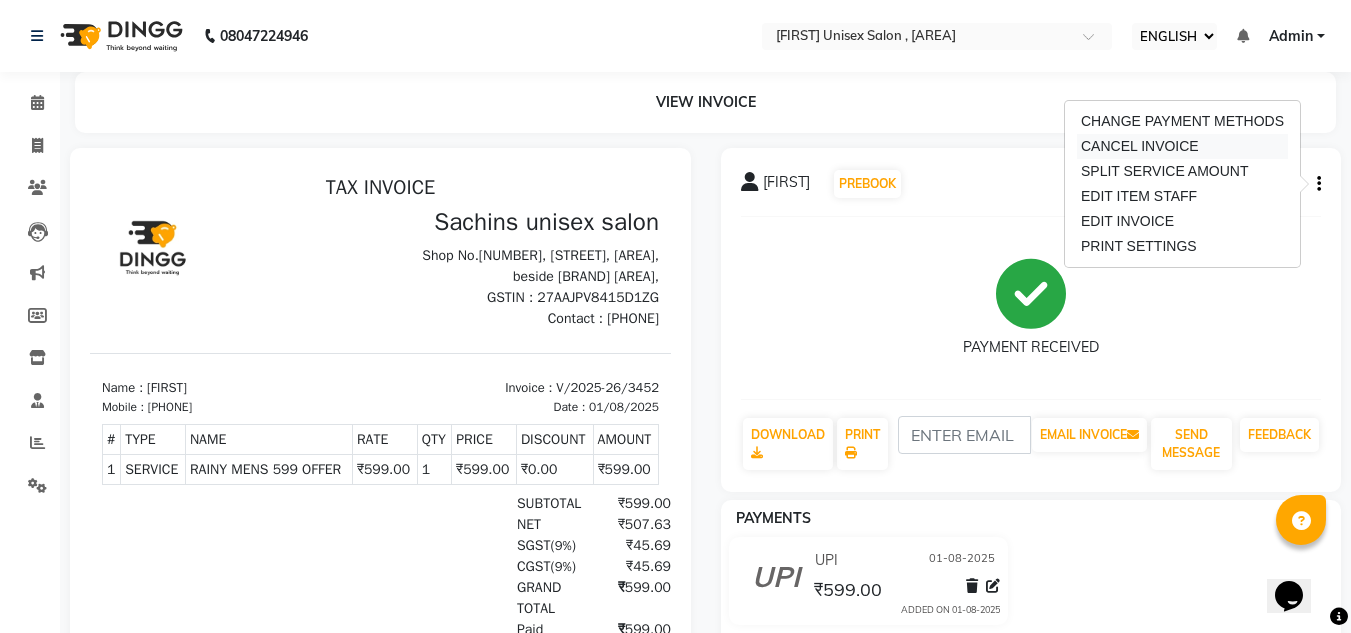 click on "CANCEL INVOICE" at bounding box center (1182, 146) 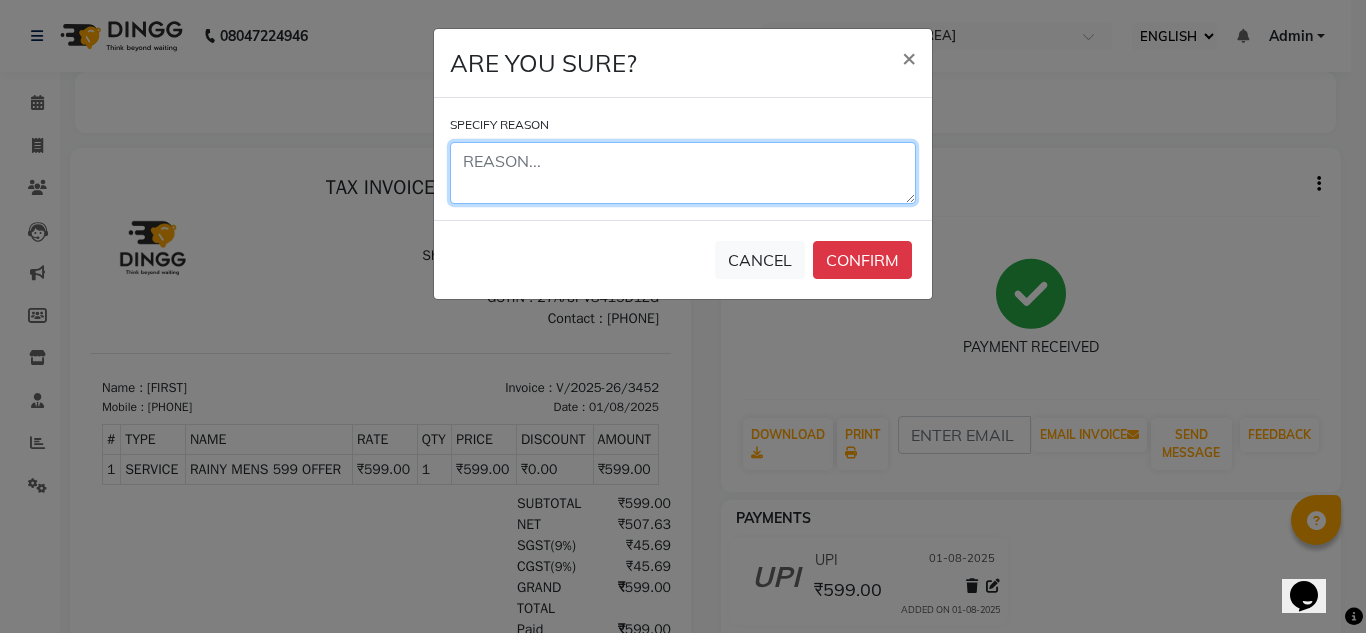 click 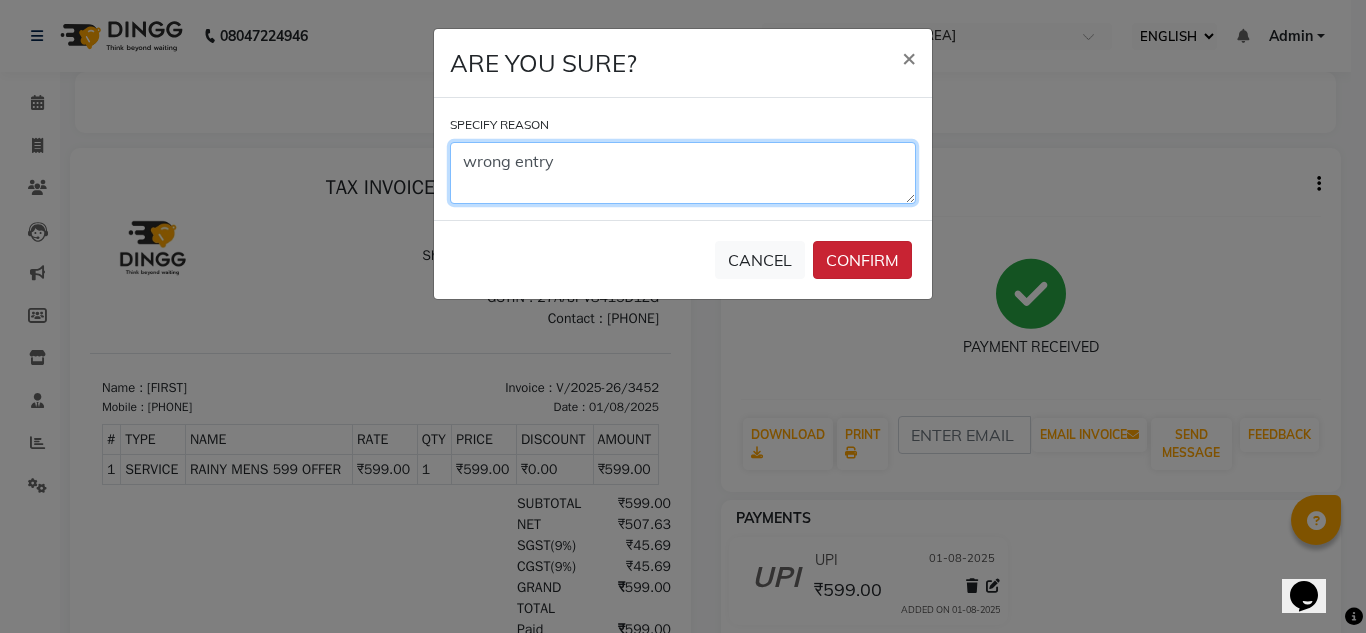type on "wrong entry" 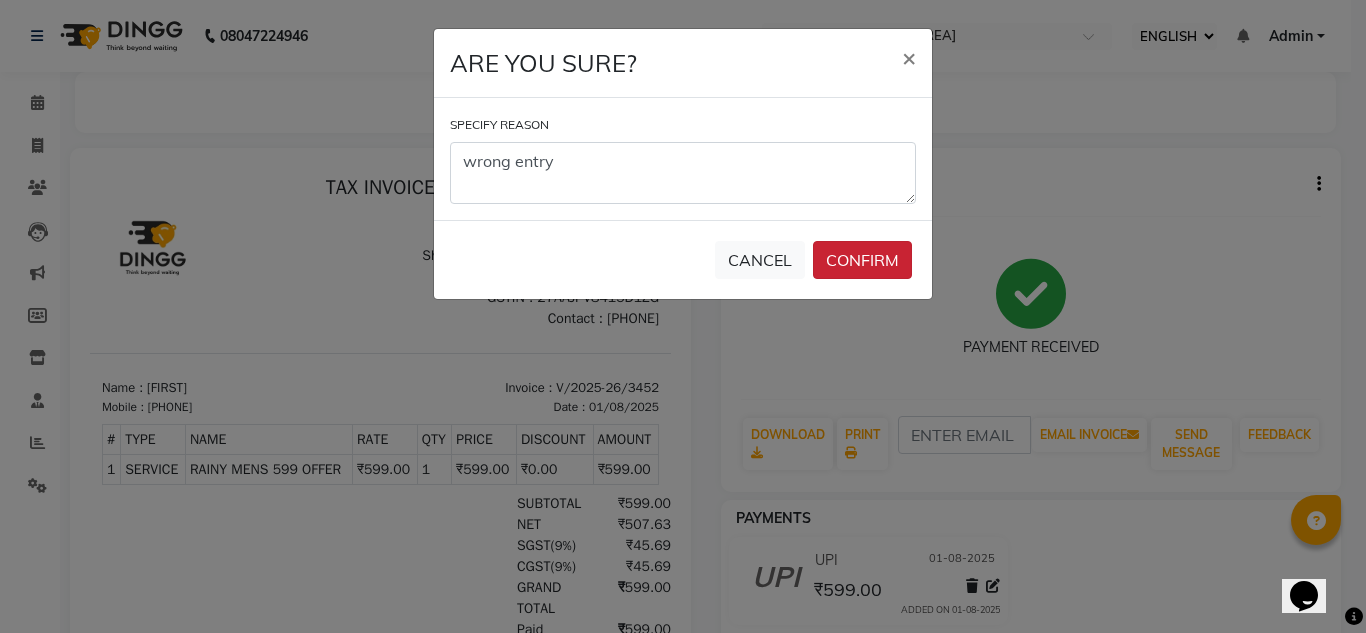 click on "CONFIRM" 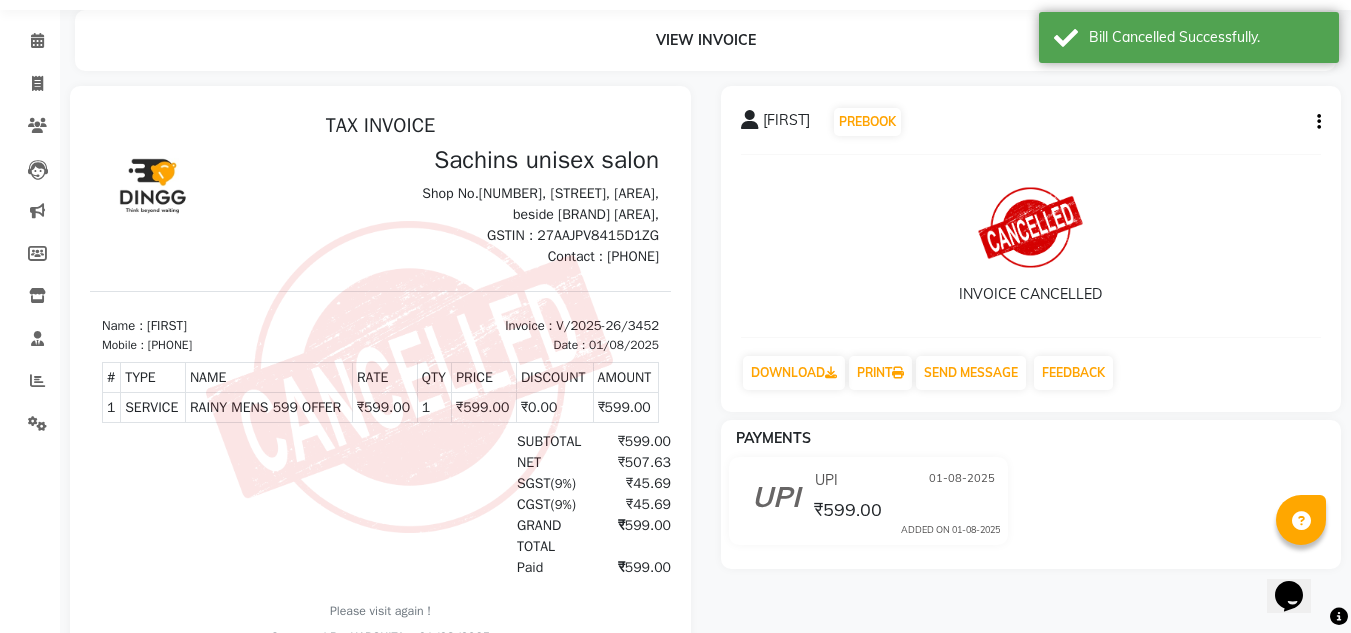 scroll, scrollTop: 0, scrollLeft: 0, axis: both 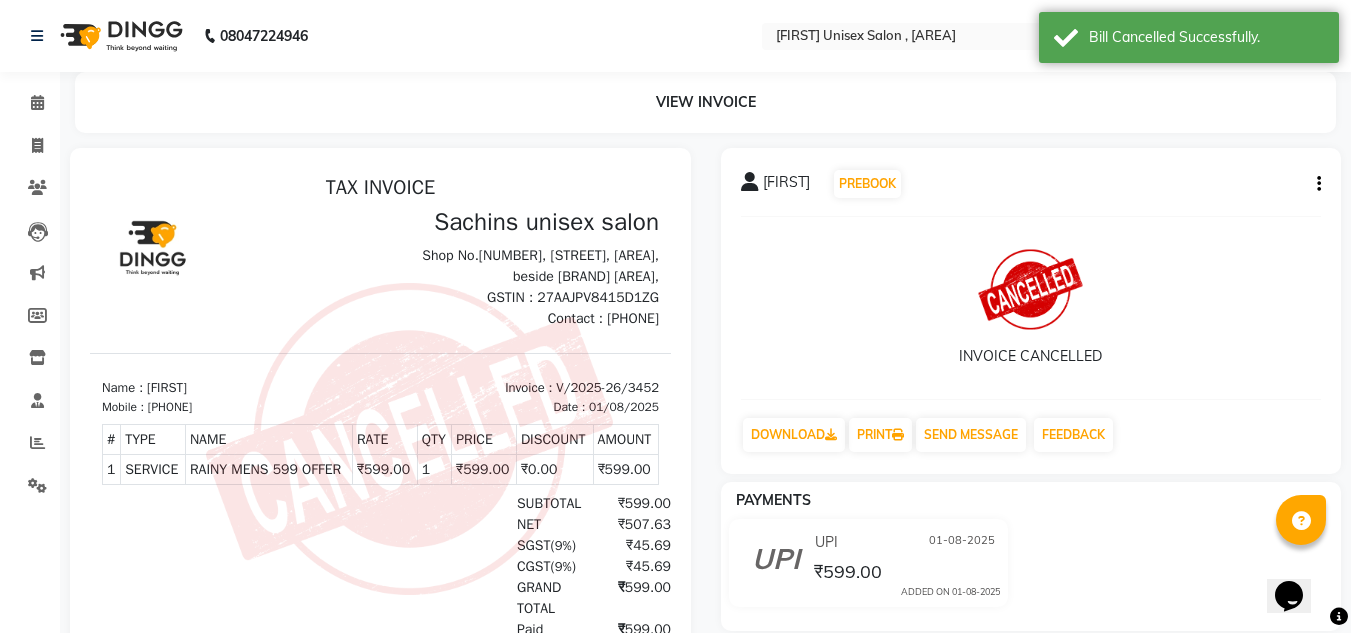click on "[FIRST] PREBOOK INVOICE CANCELLED DOWNLOAD PRINT SEND MESSAGE FEEDBACK" 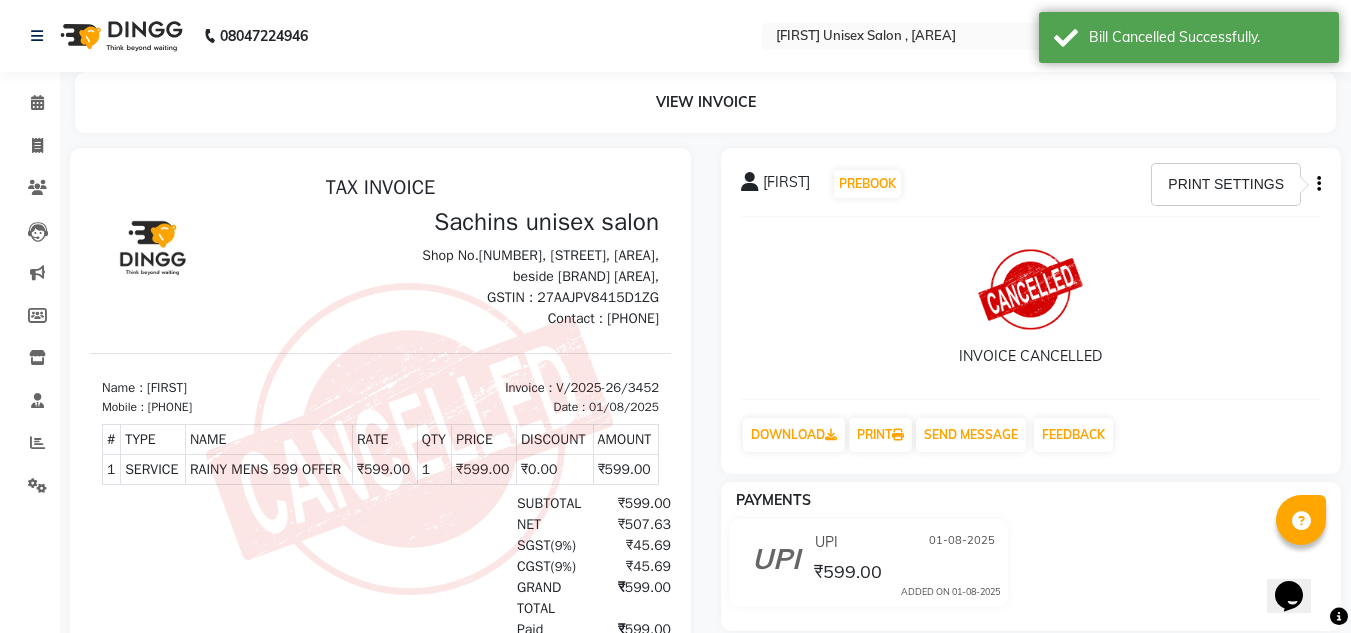 click on "[FIRST] PREBOOK INVOICE CANCELLED DOWNLOAD PRINT SEND MESSAGE FEEDBACK" 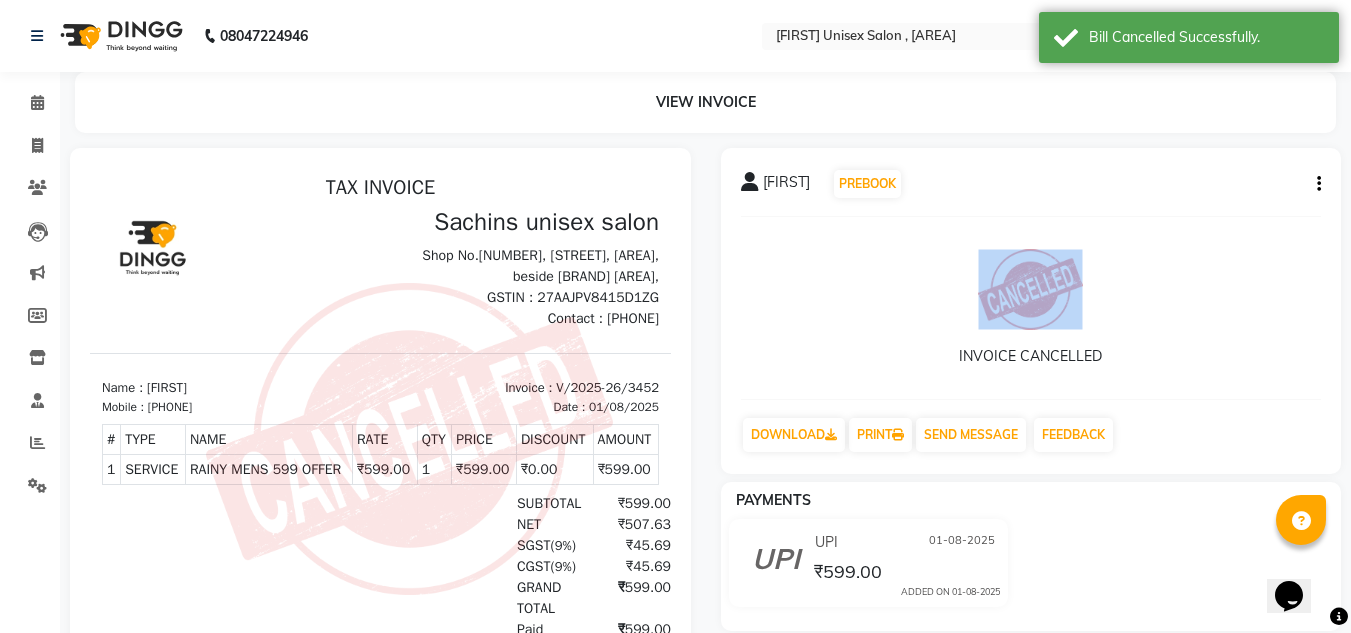 click on "[FIRST] PREBOOK INVOICE CANCELLED DOWNLOAD PRINT SEND MESSAGE FEEDBACK" 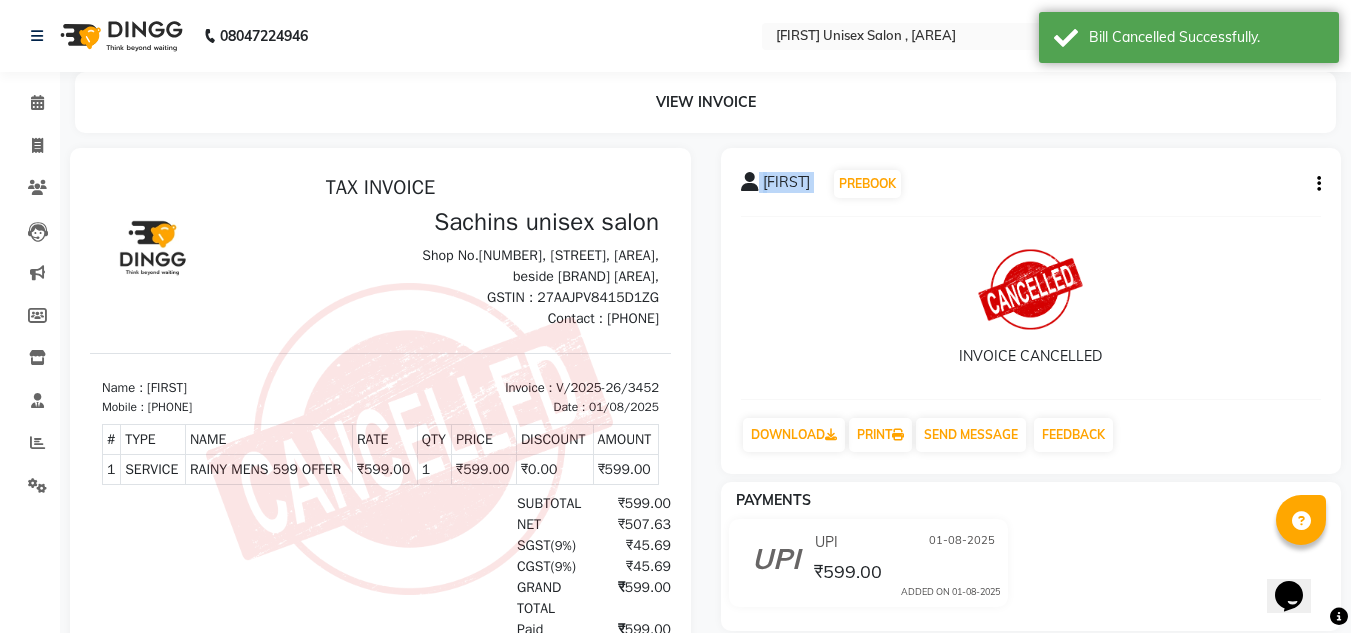 click on "[FIRST] PREBOOK INVOICE CANCELLED DOWNLOAD PRINT SEND MESSAGE FEEDBACK" 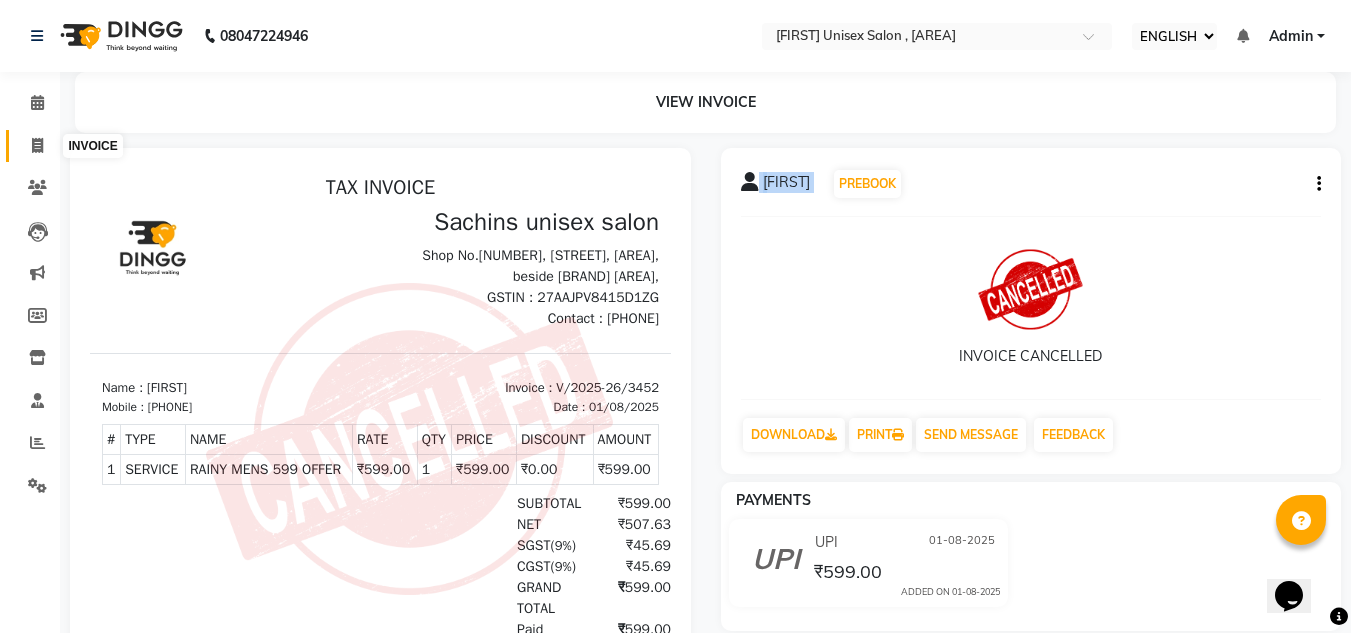 click 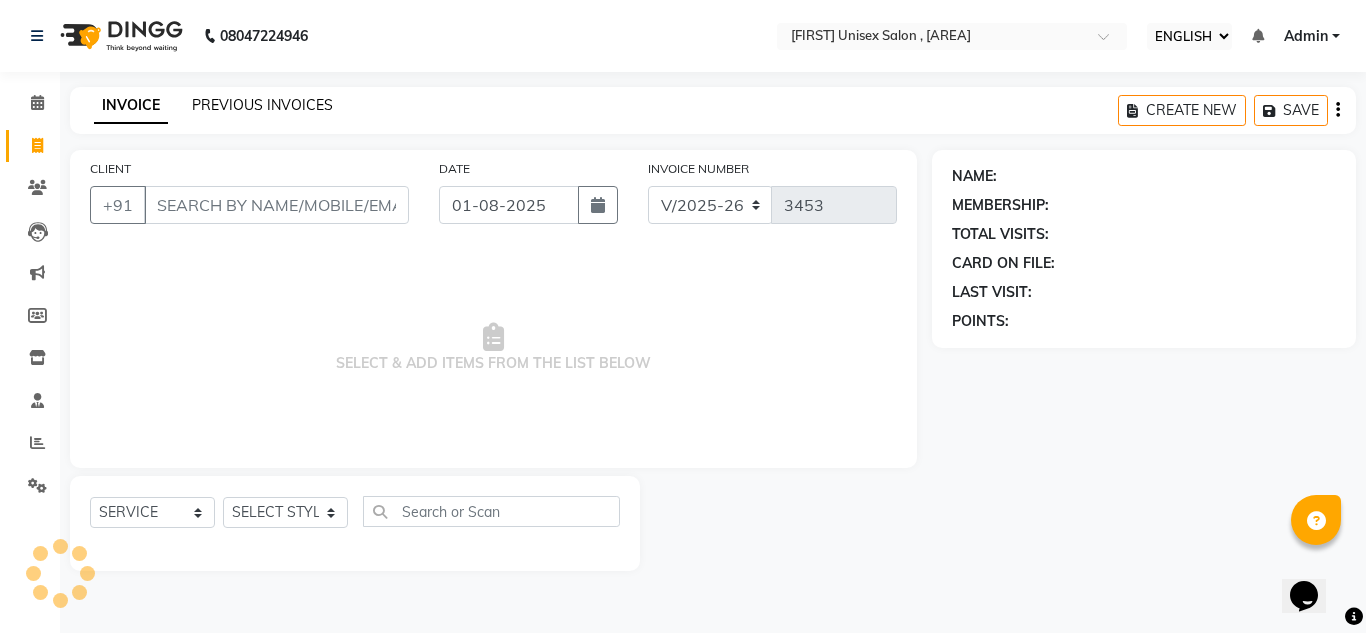 click on "PREVIOUS INVOICES" 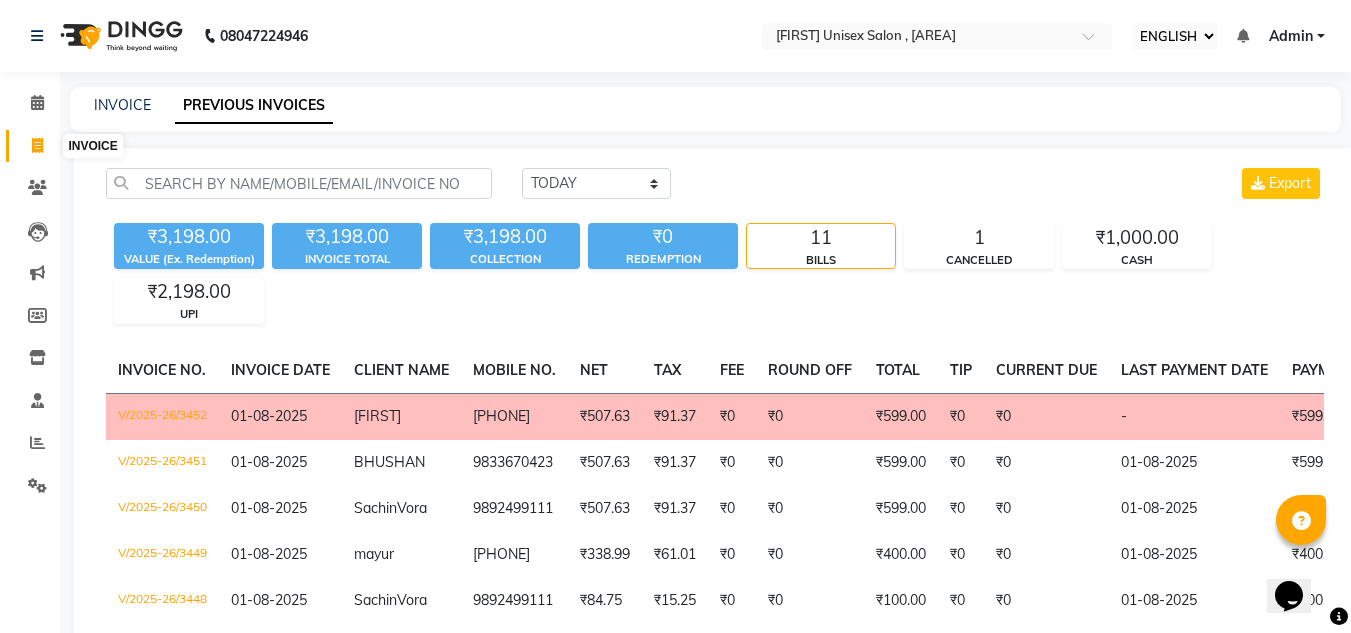 click 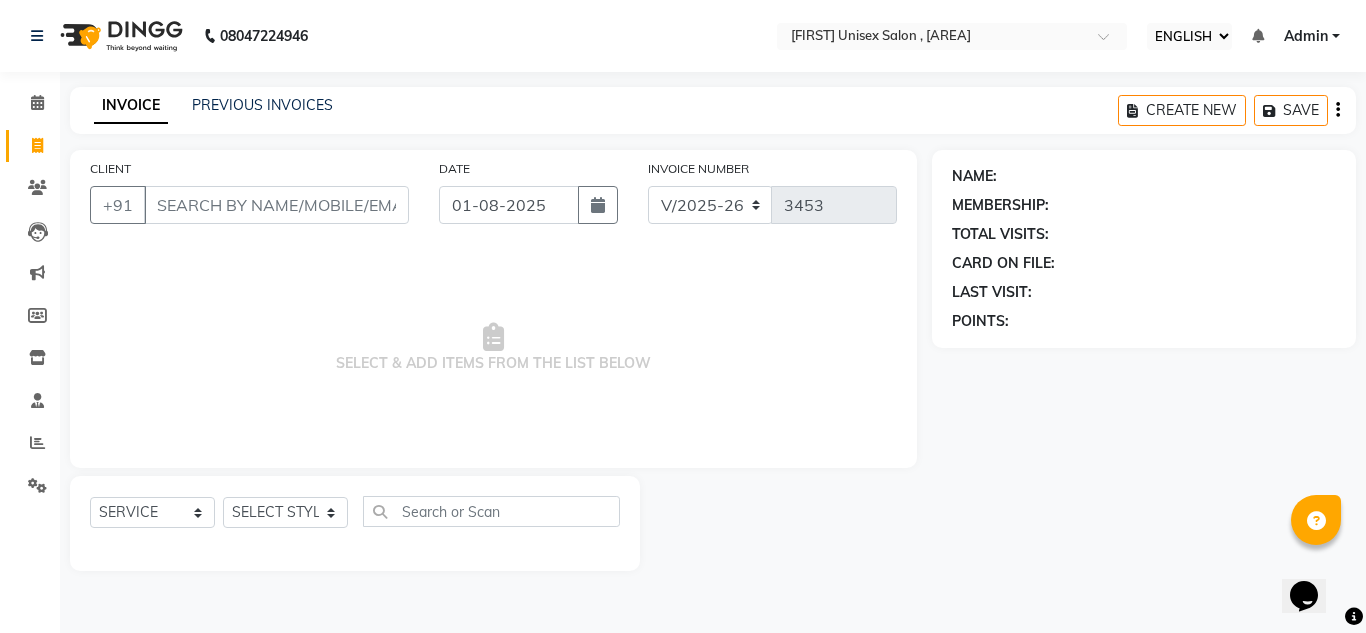 click on "CLIENT" at bounding box center [276, 205] 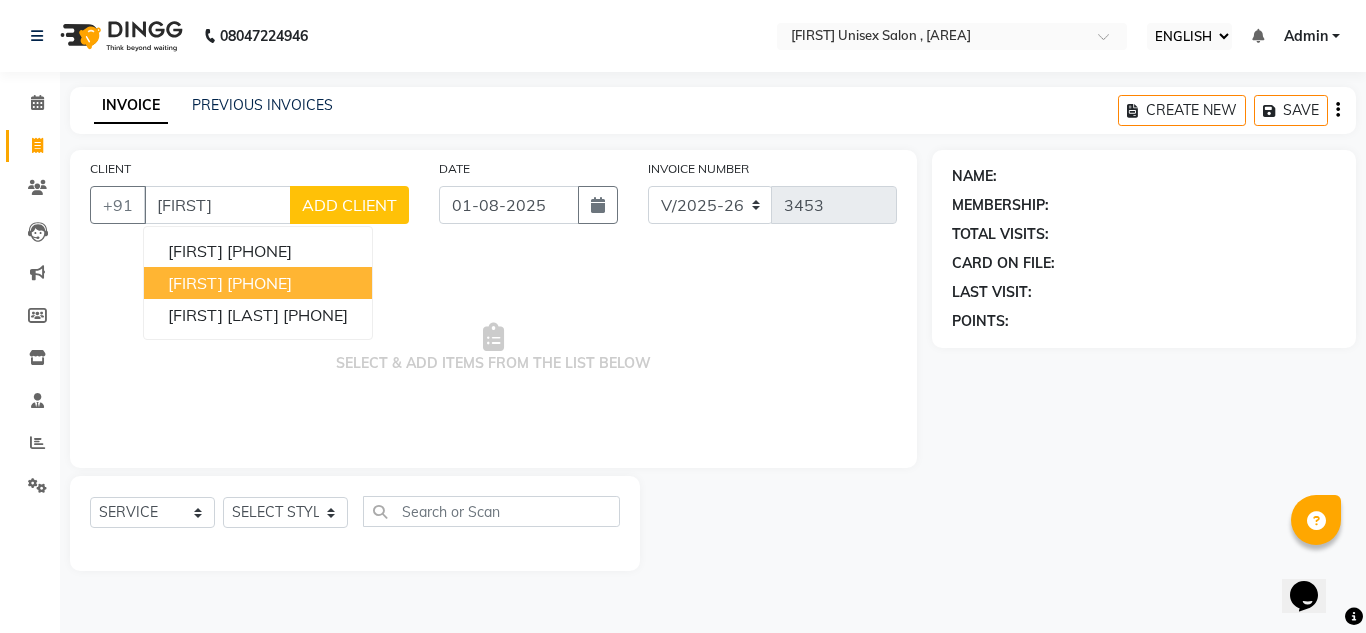 click on "[PHONE]" at bounding box center [259, 283] 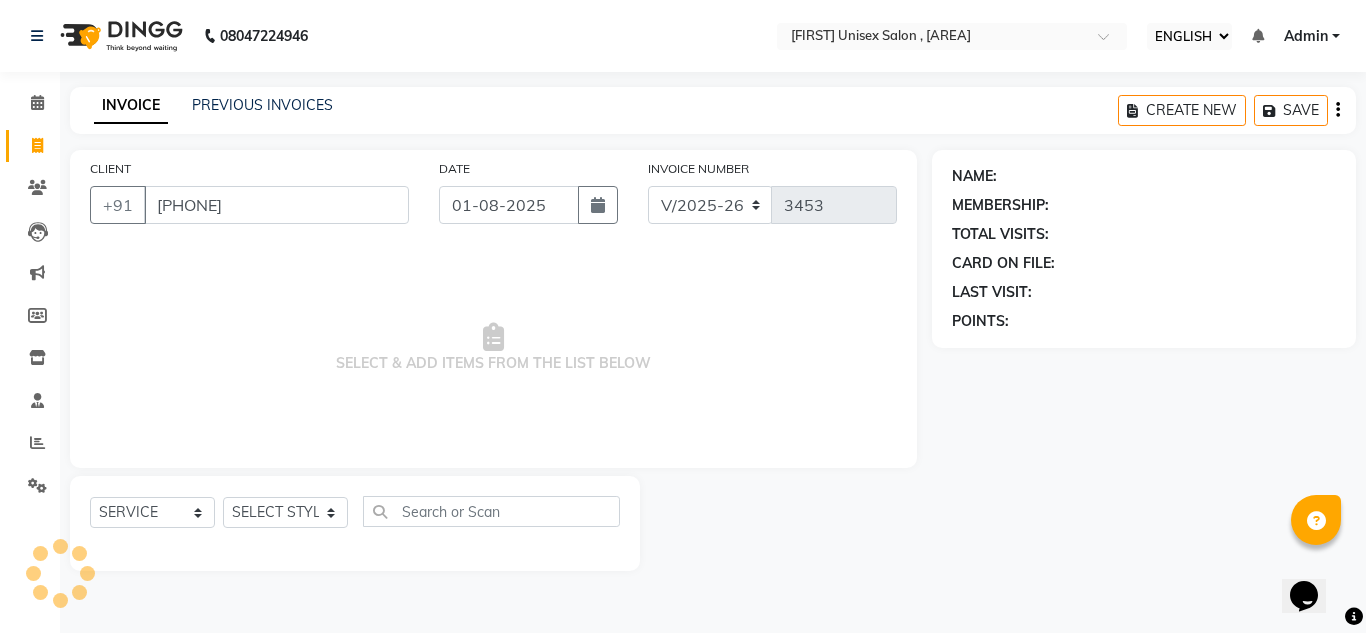 type on "[PHONE]" 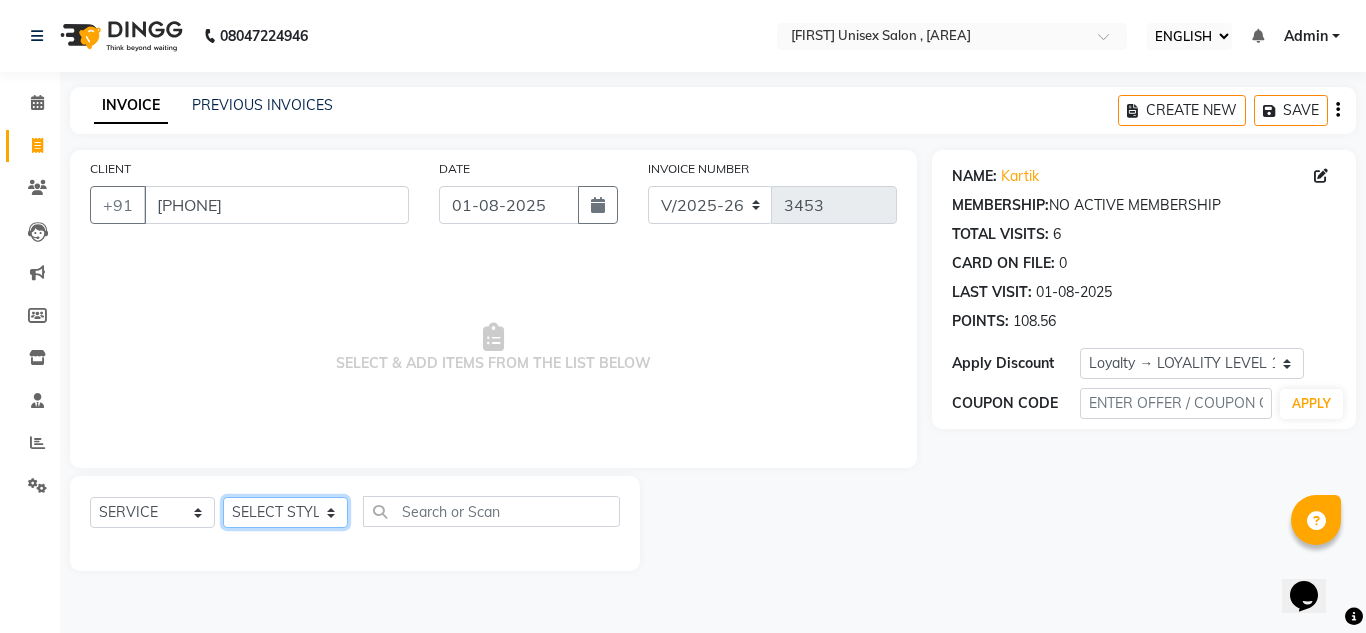 click on "SELECT STYLIST [FIRST] [LAST] [FIRST] [FIRST] [FIRST] [FIRST] [FIRST] [FIRST] [FIRST] [FIRST] d tan" 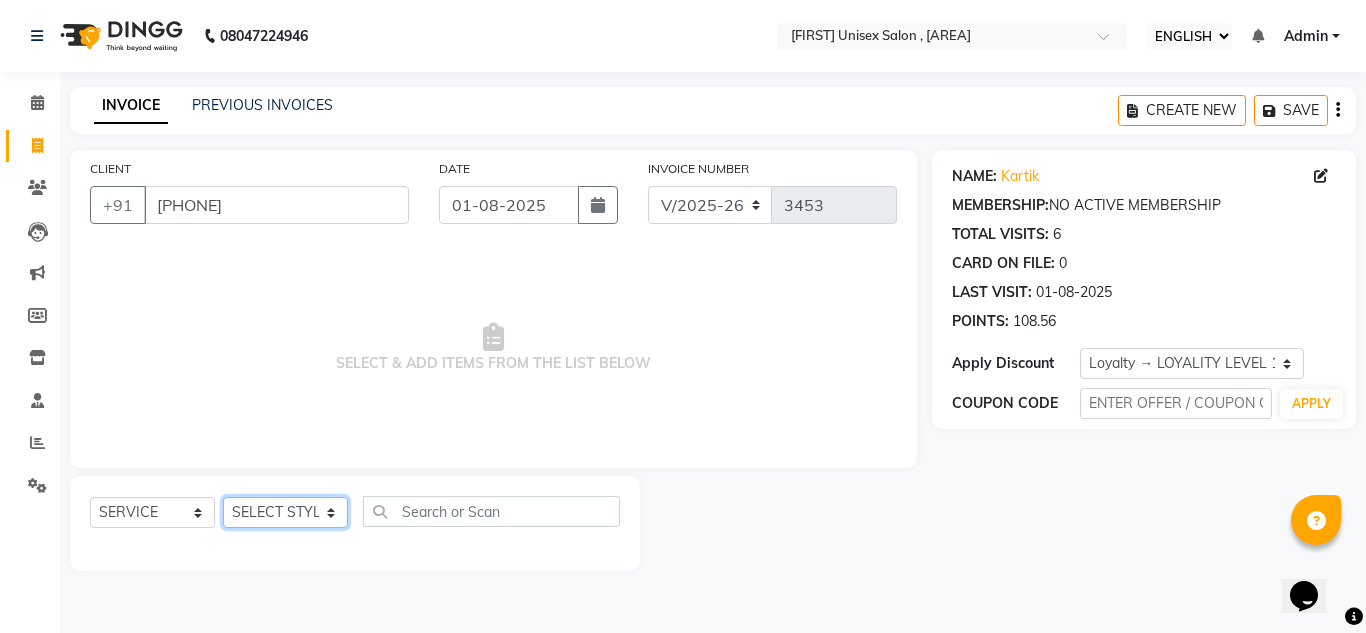 select on "81667" 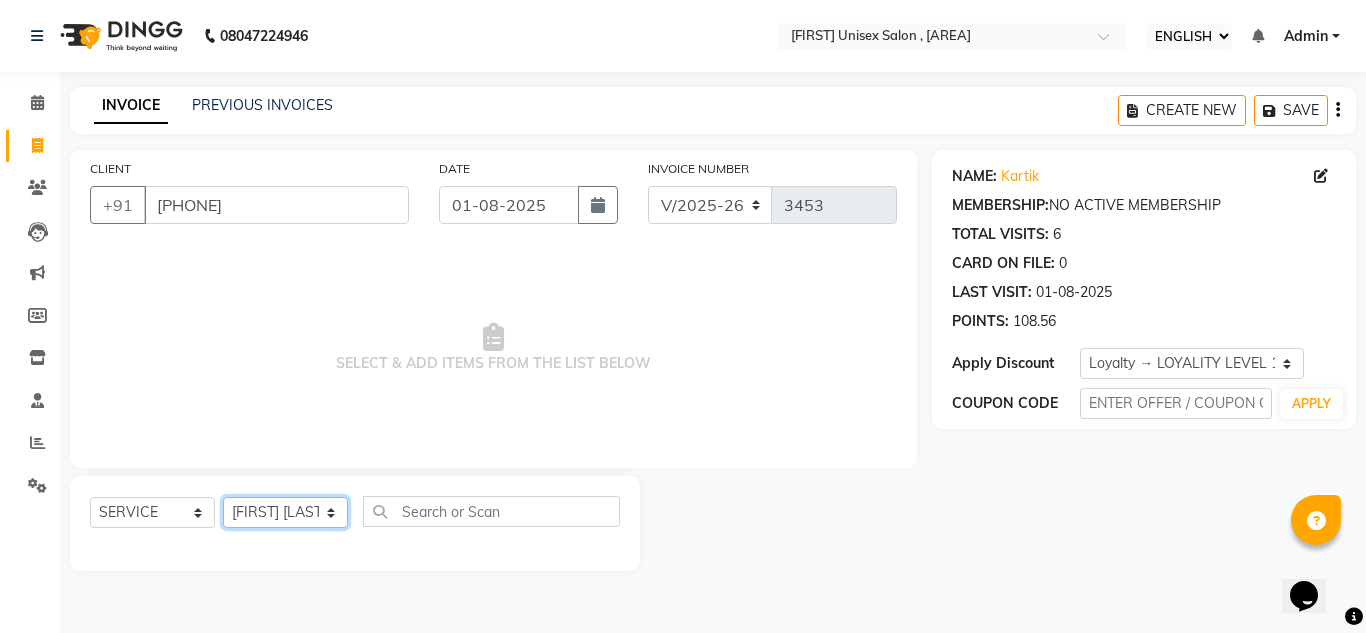 click on "SELECT STYLIST [FIRST] [LAST] [FIRST] [FIRST] [FIRST] [FIRST] [FIRST] [FIRST] [FIRST] [FIRST] d tan" 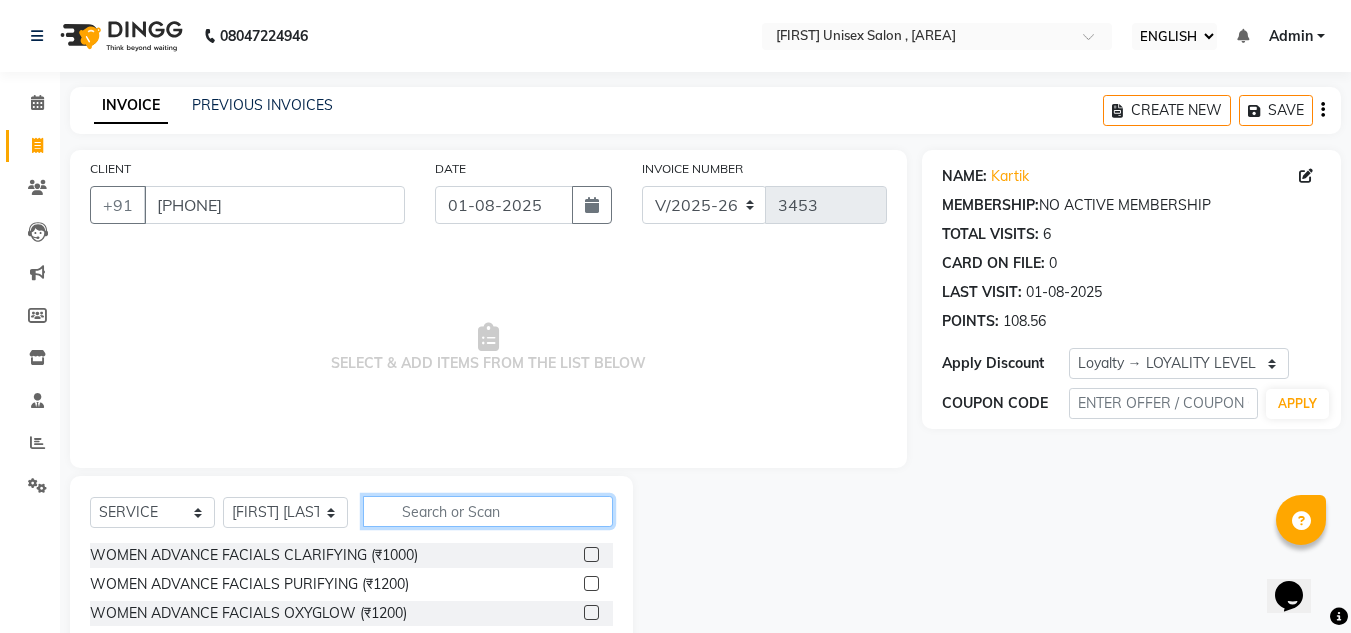 click 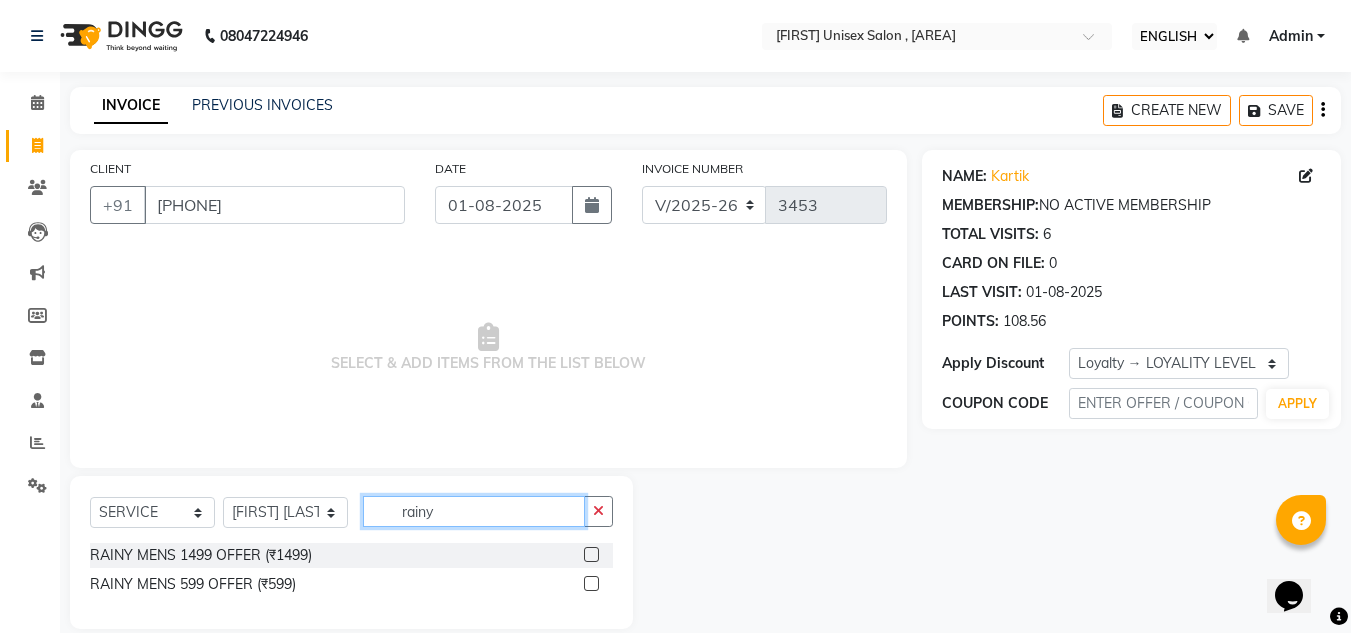 type on "rainy" 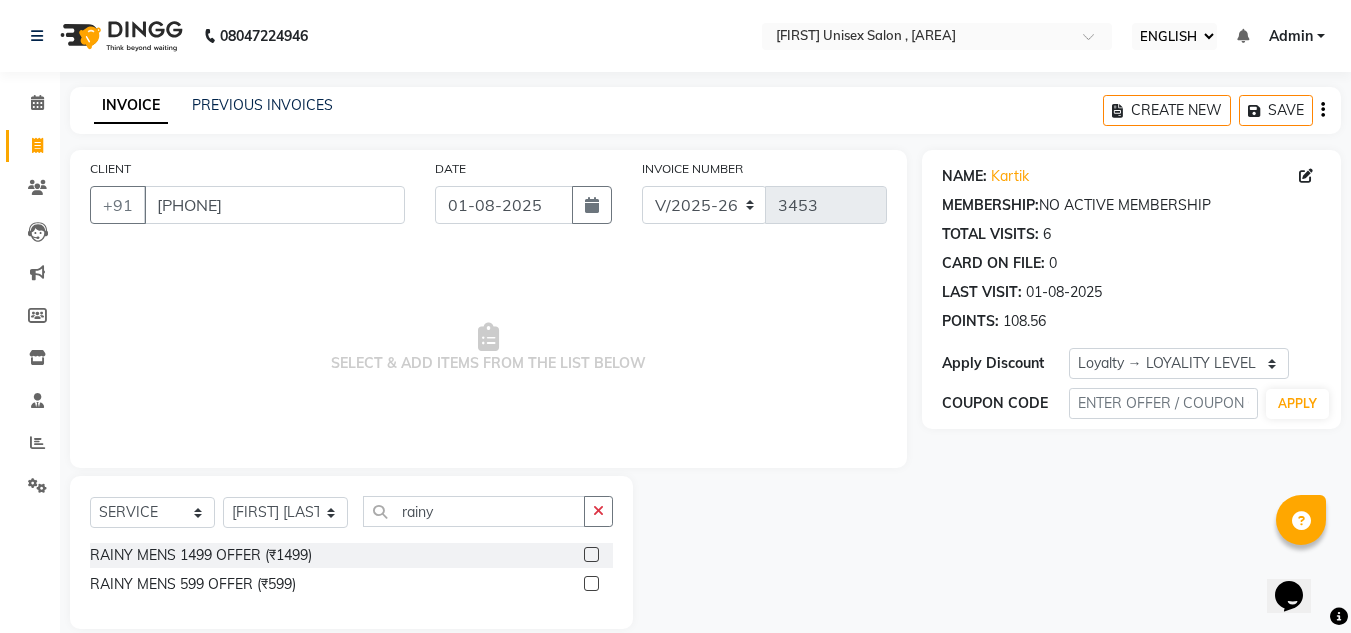 click 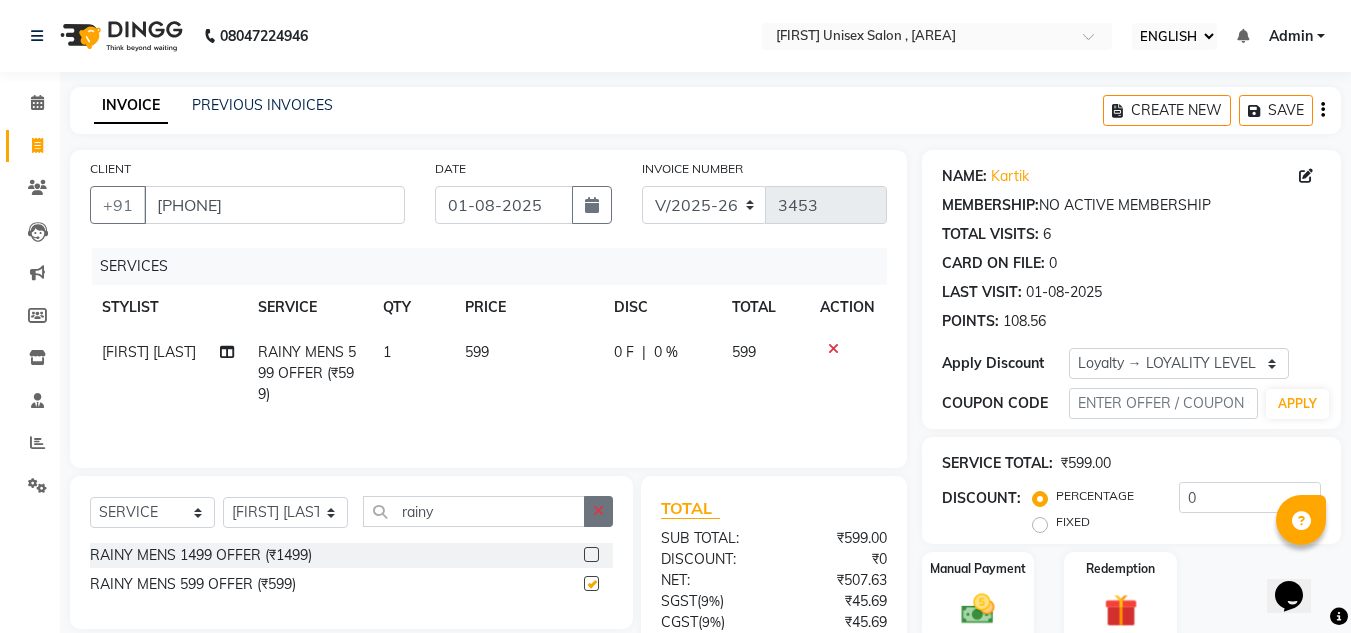 checkbox on "false" 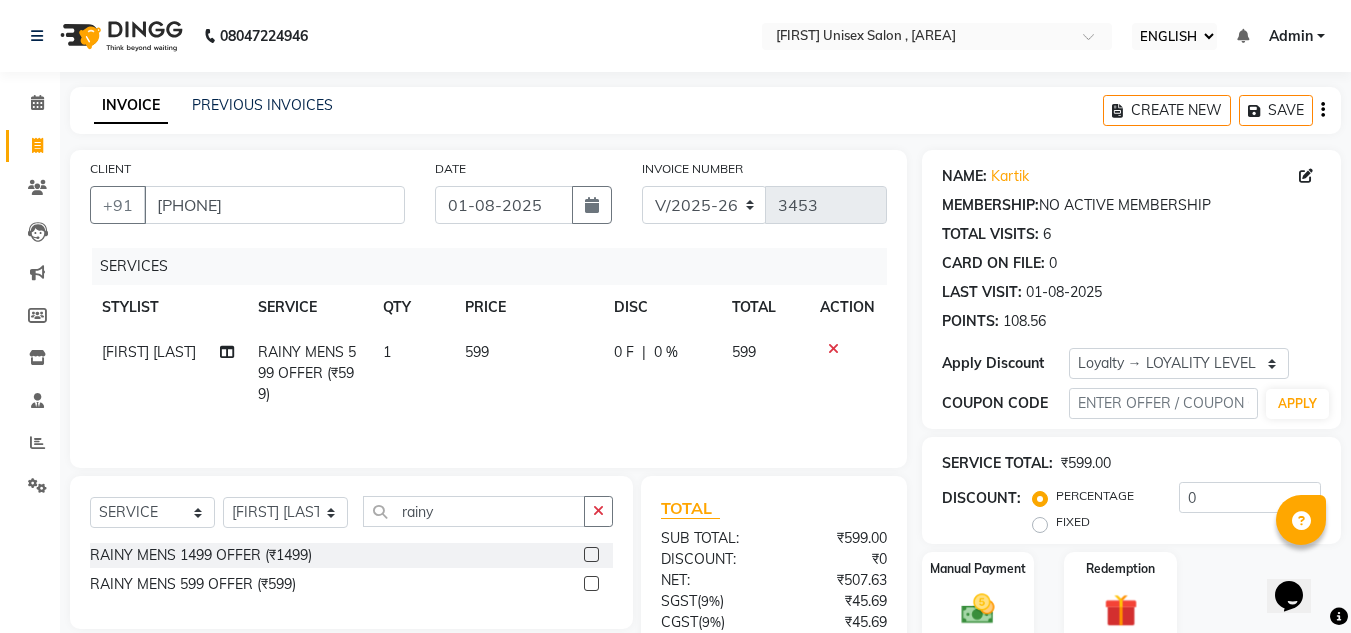 drag, startPoint x: 594, startPoint y: 516, endPoint x: 557, endPoint y: 508, distance: 37.85499 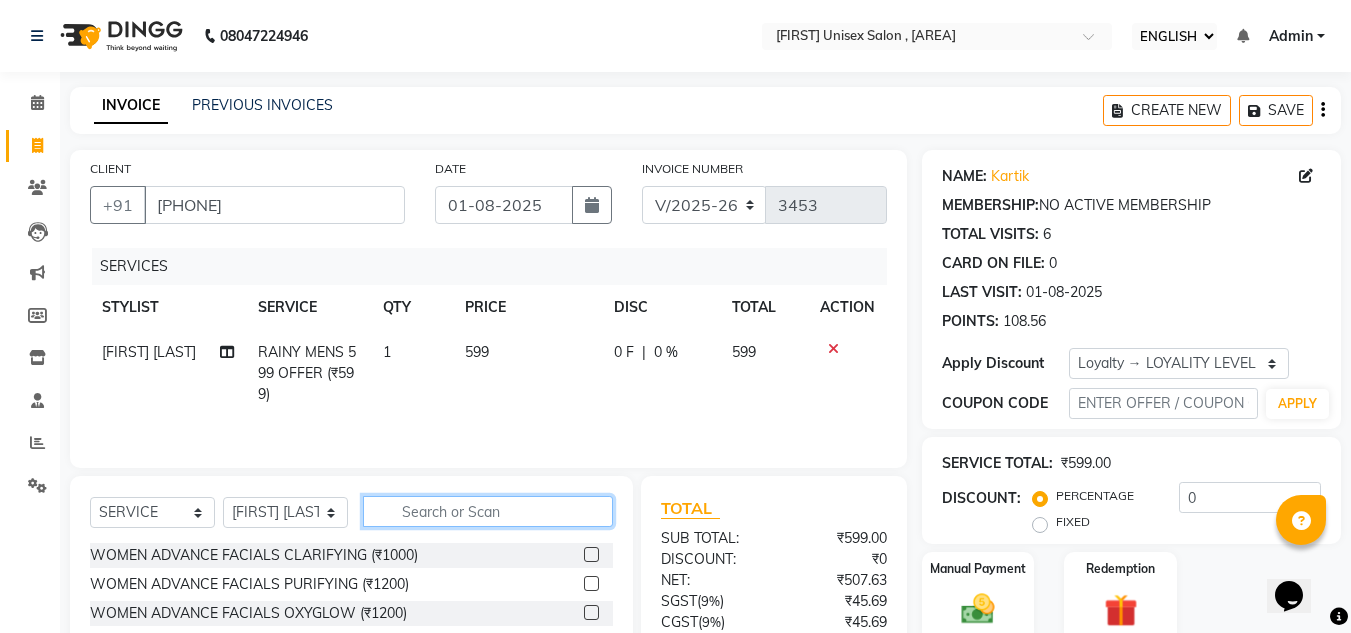 click 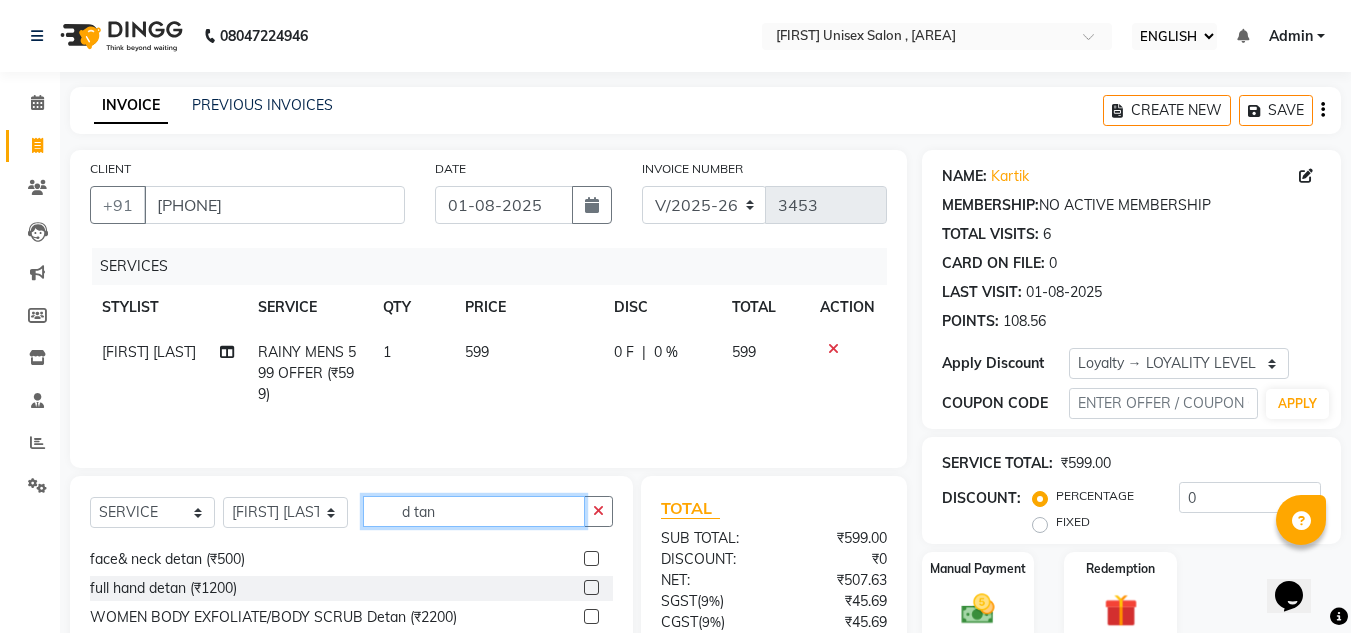 scroll, scrollTop: 66, scrollLeft: 0, axis: vertical 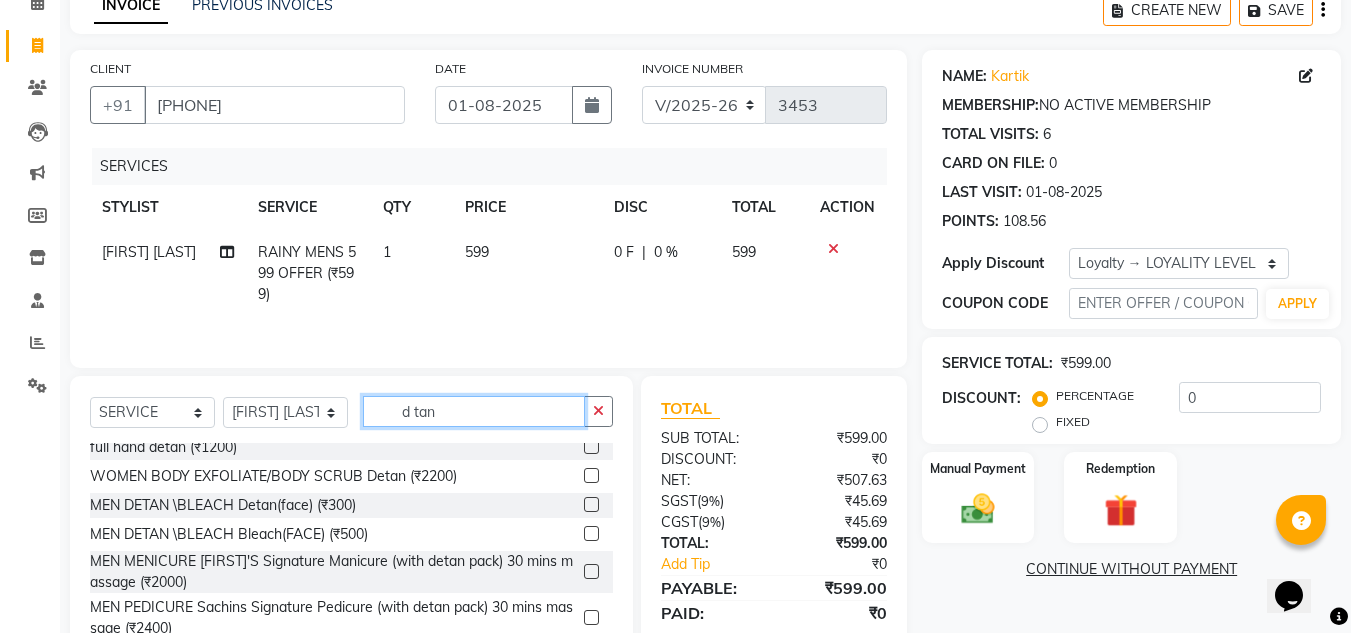 type on "d tan" 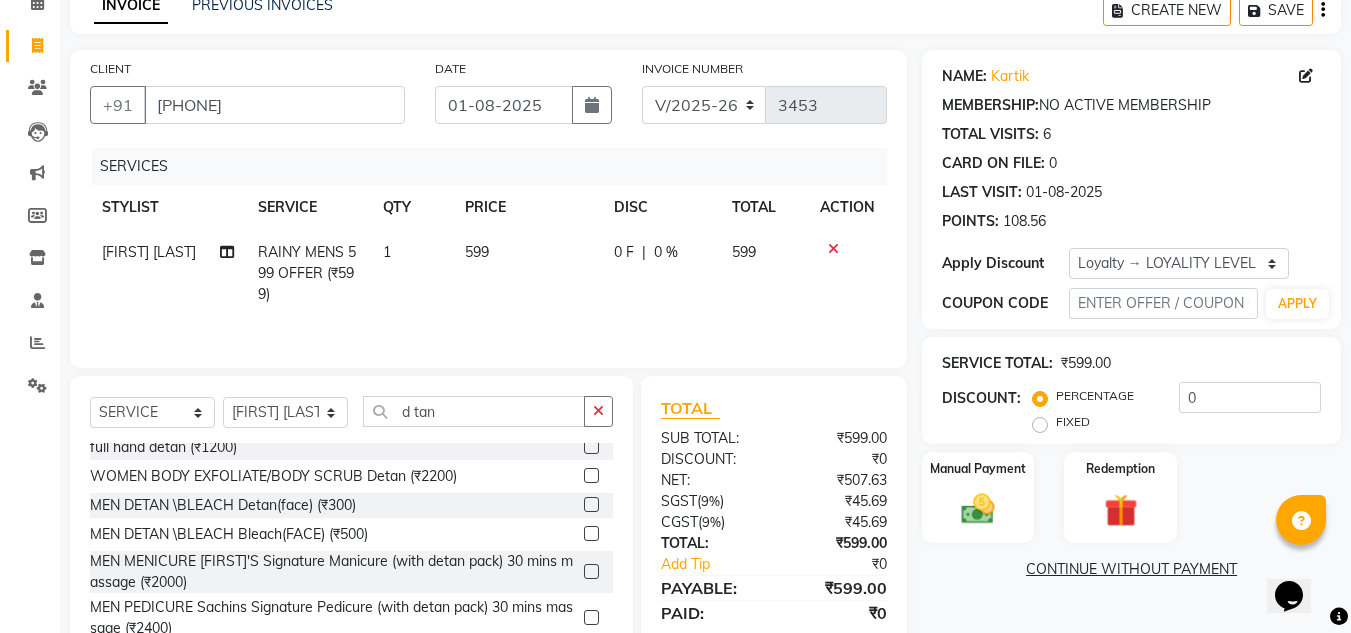 click 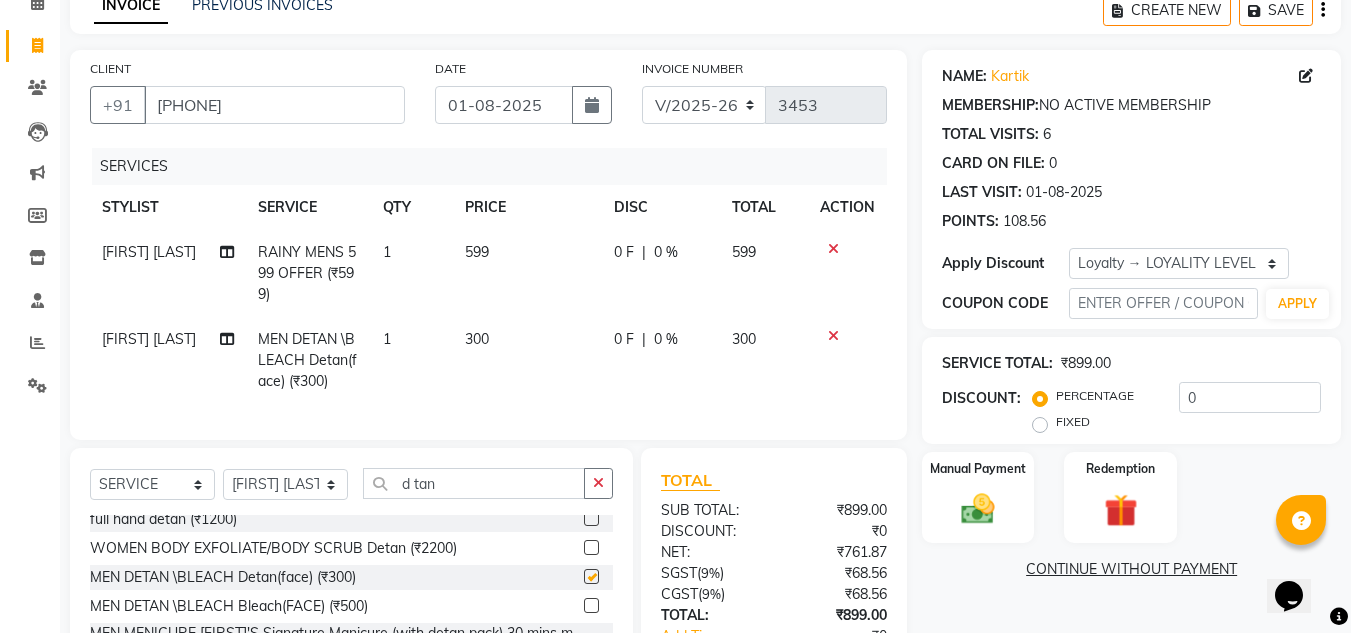 checkbox on "false" 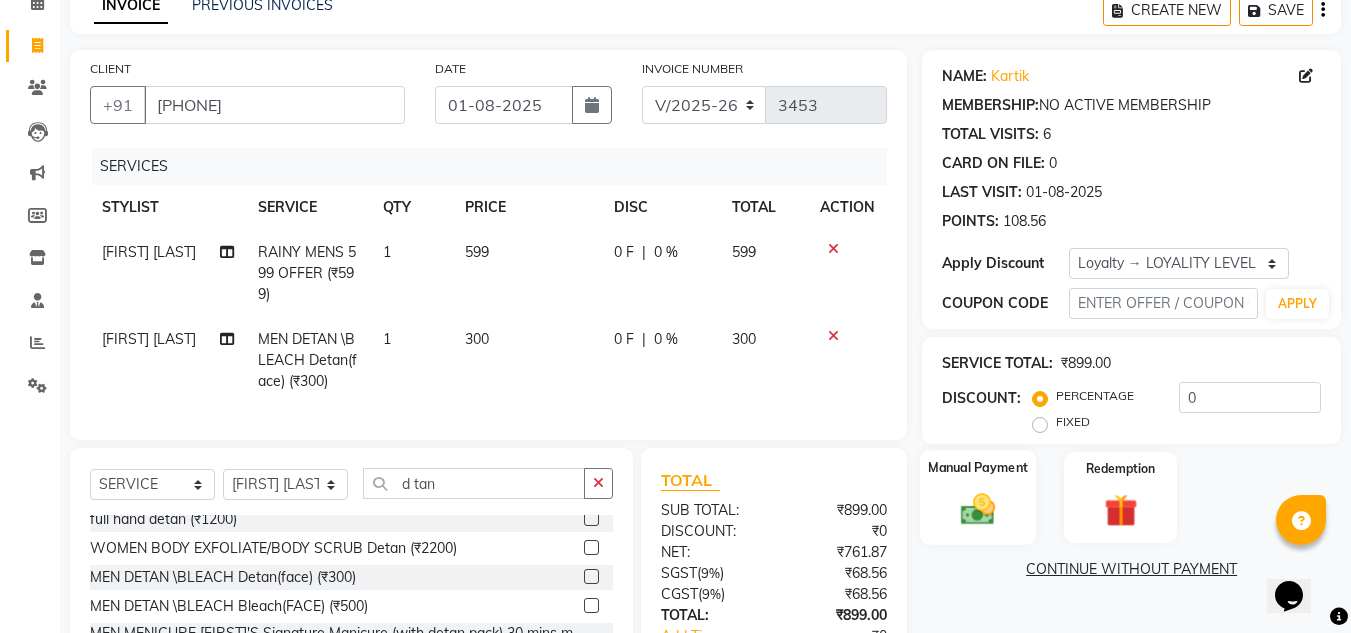 click 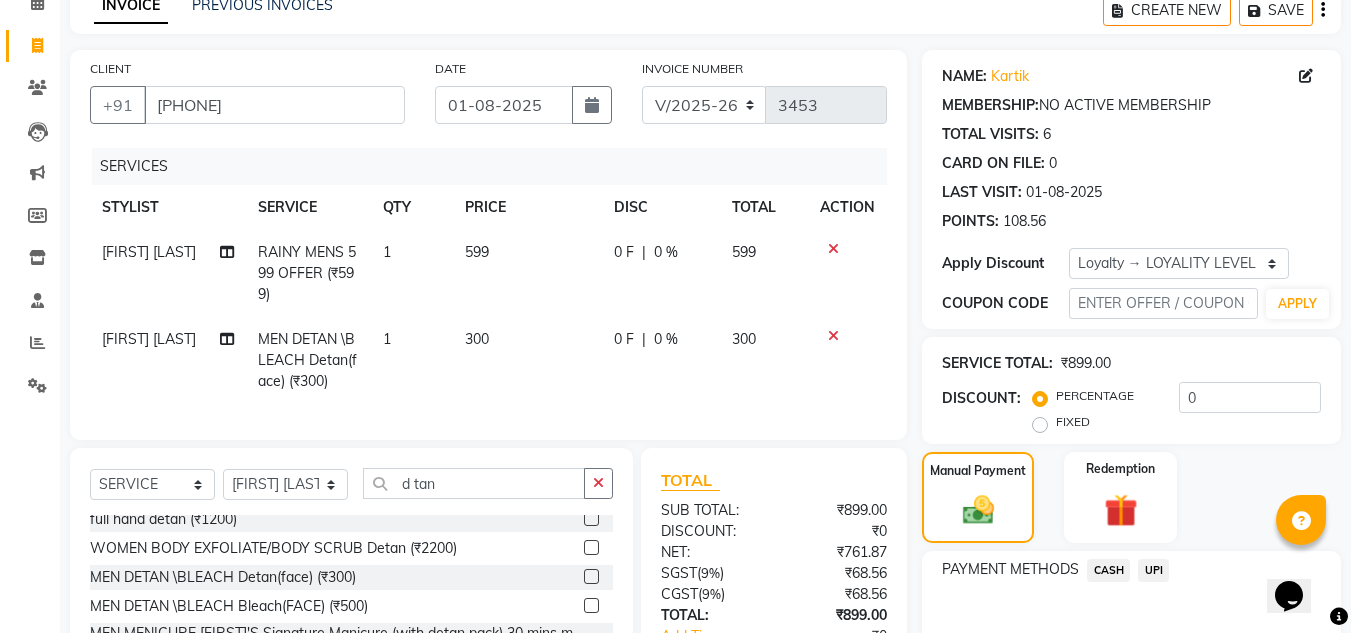 click on "UPI" 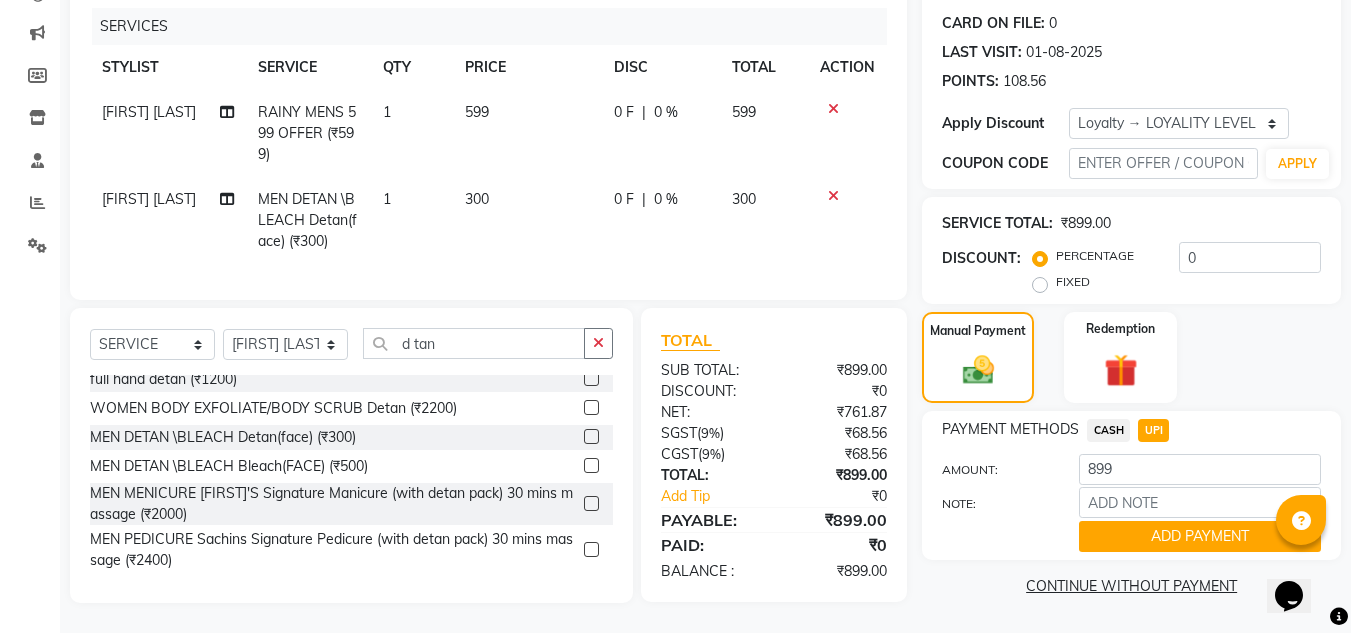 scroll, scrollTop: 255, scrollLeft: 0, axis: vertical 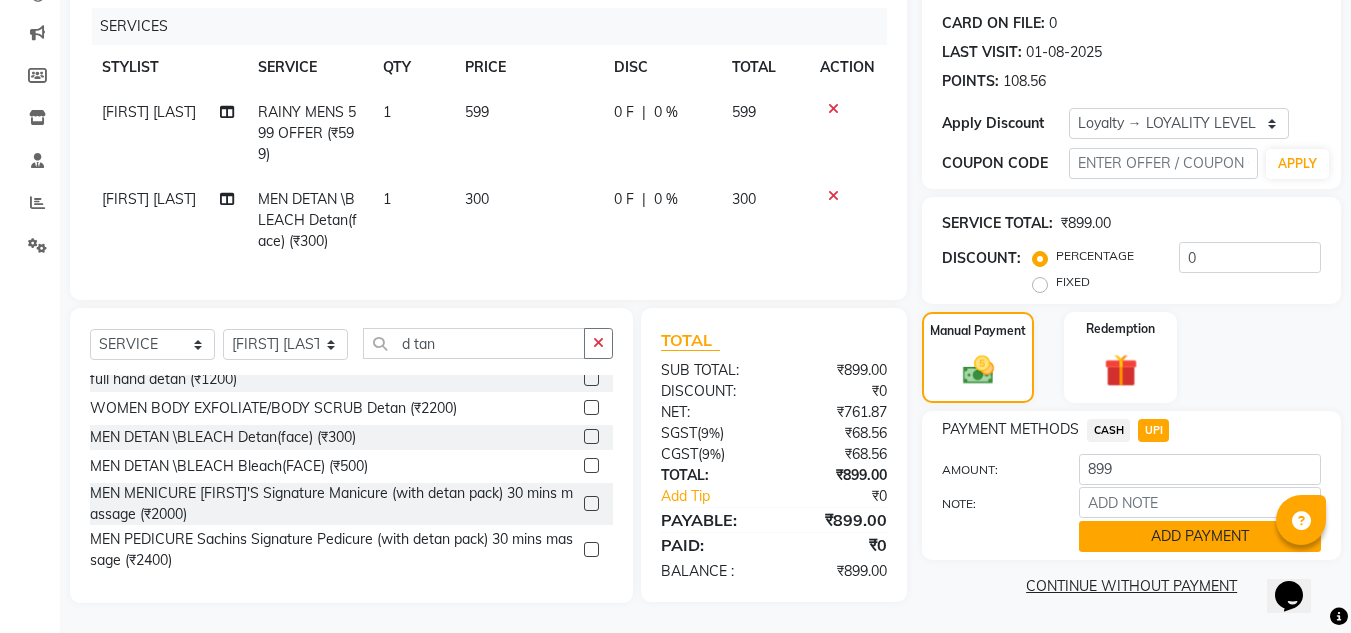 click on "ADD PAYMENT" 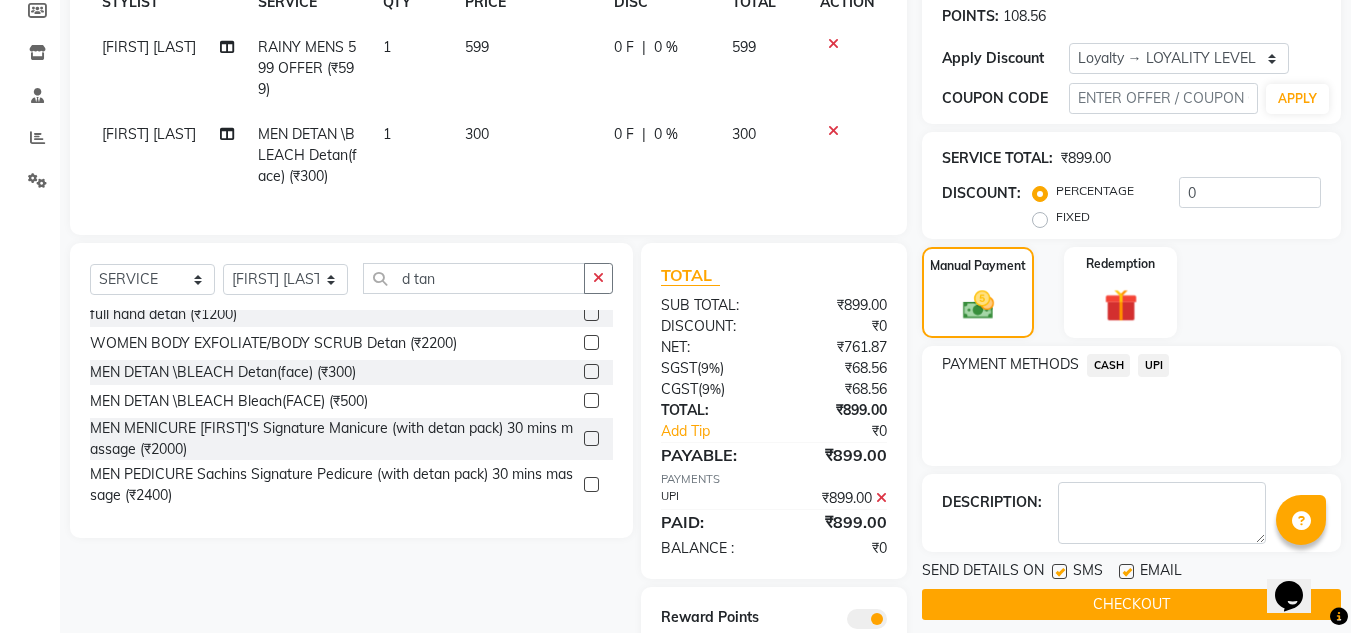scroll, scrollTop: 416, scrollLeft: 0, axis: vertical 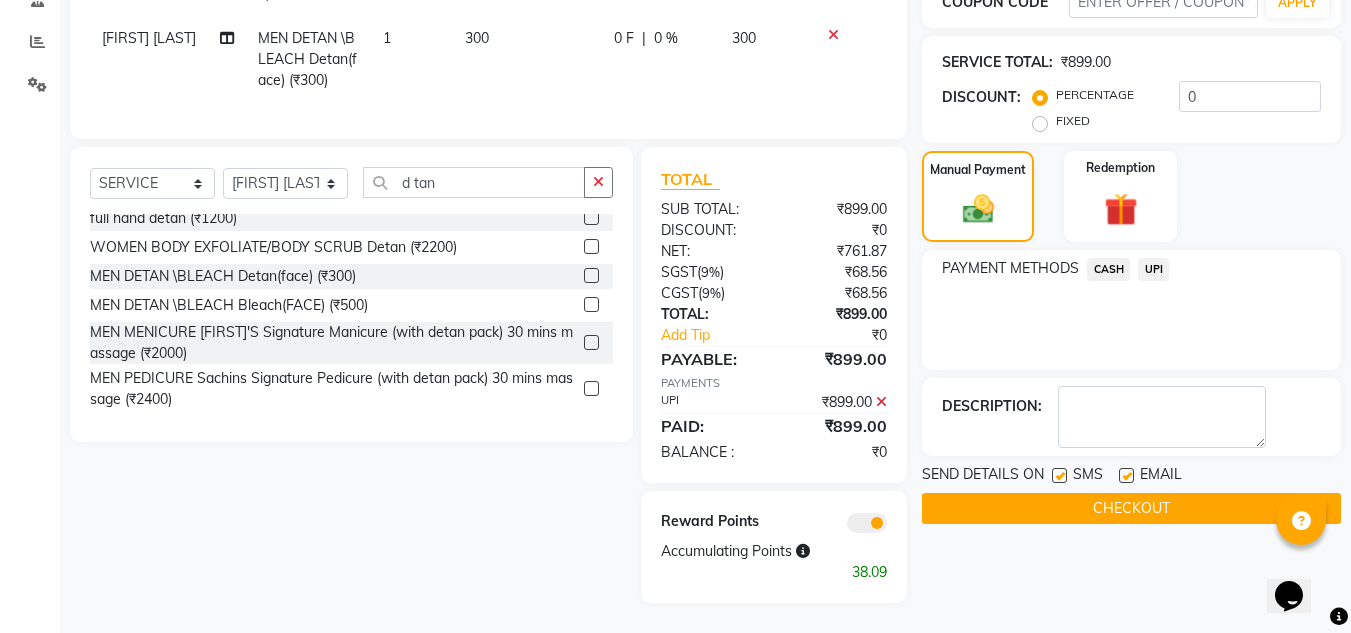 click on "CHECKOUT" 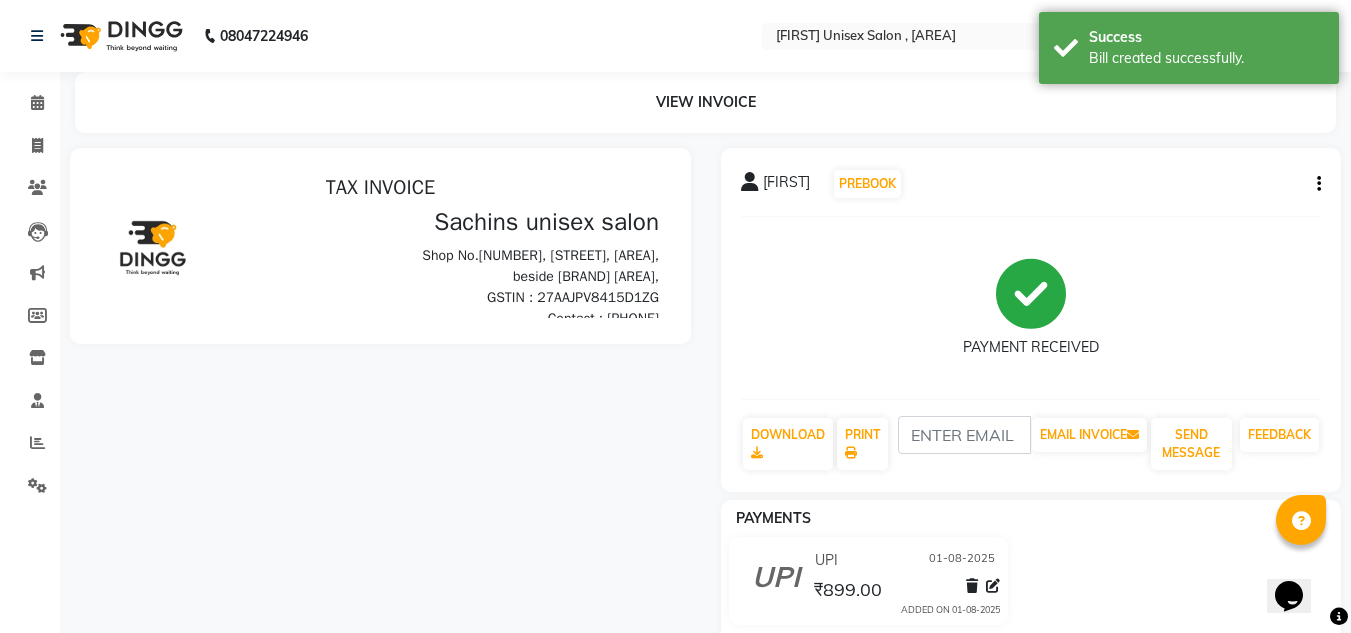 scroll, scrollTop: 0, scrollLeft: 0, axis: both 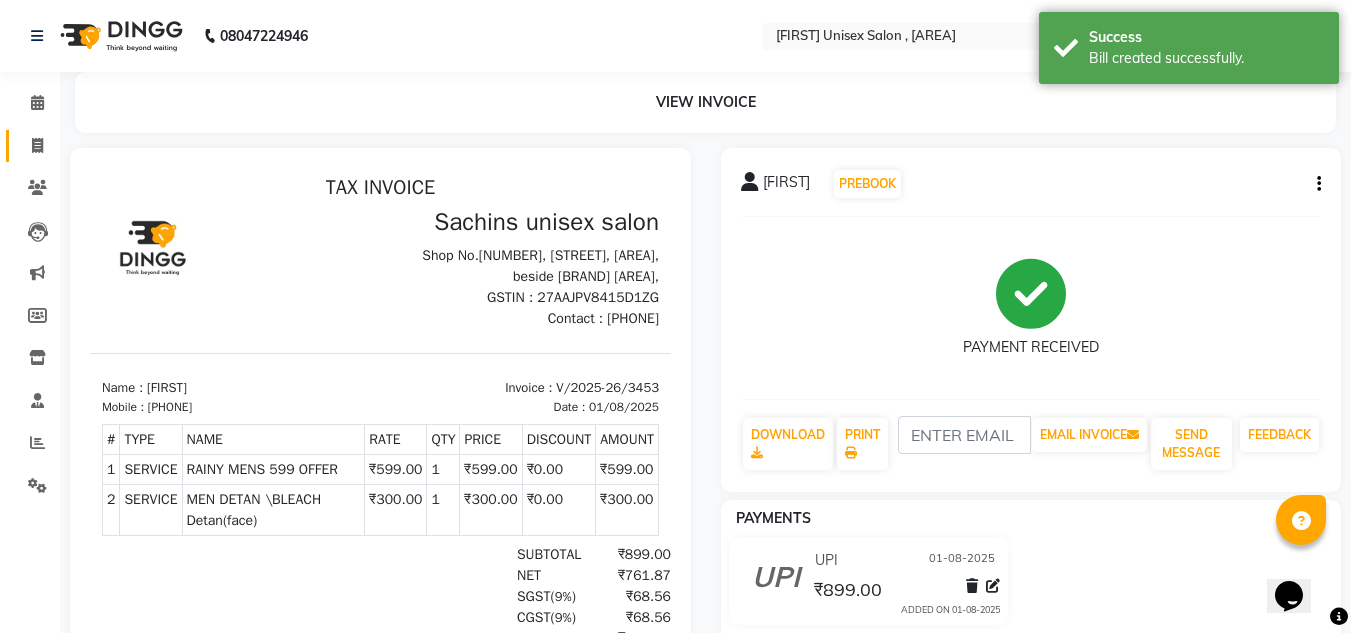 click on "INVOICE" 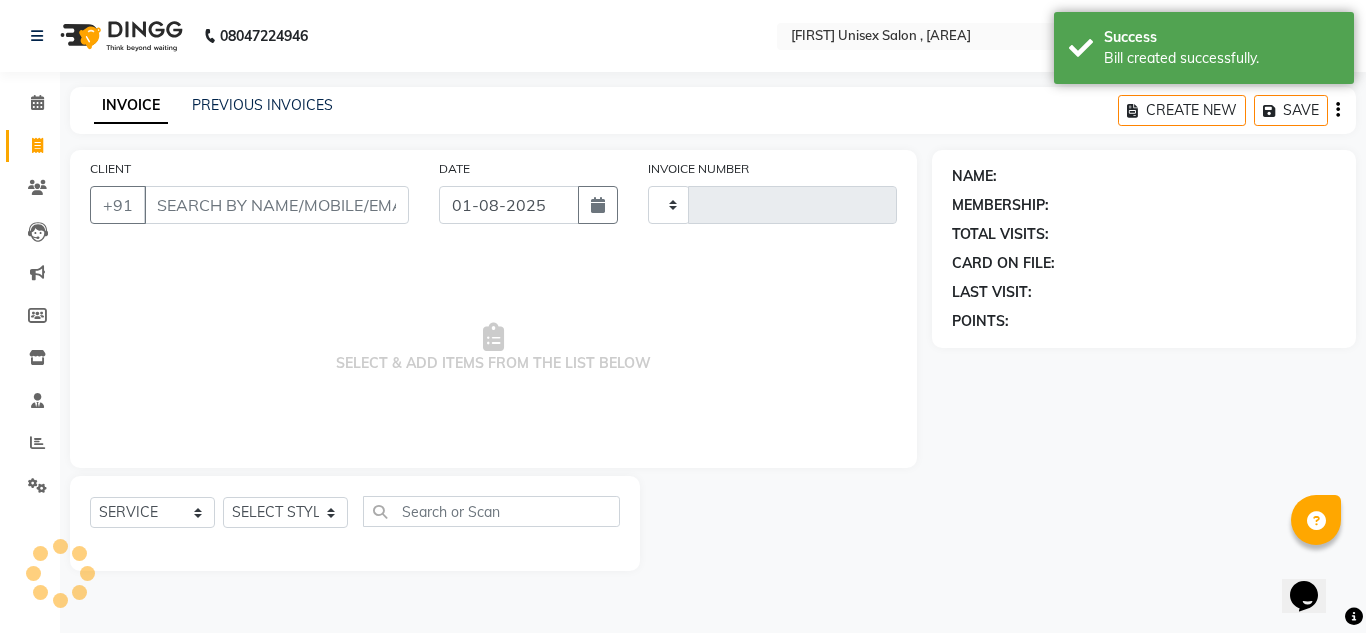 type on "3454" 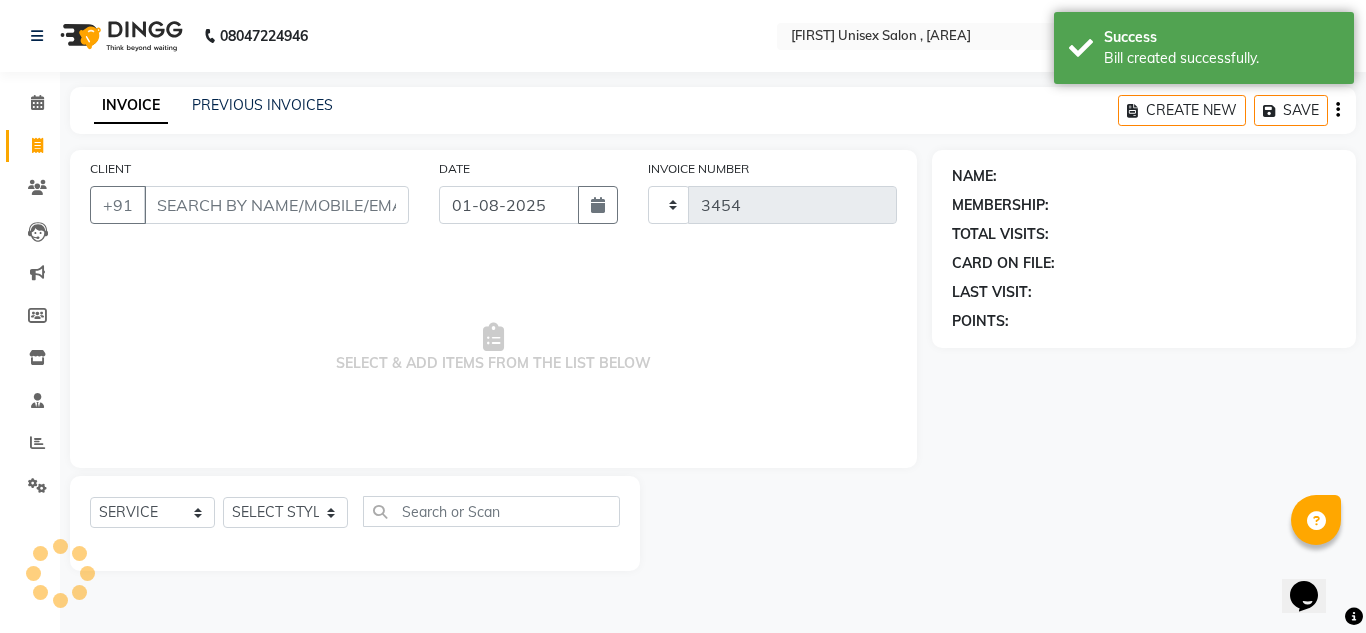 select on "6840" 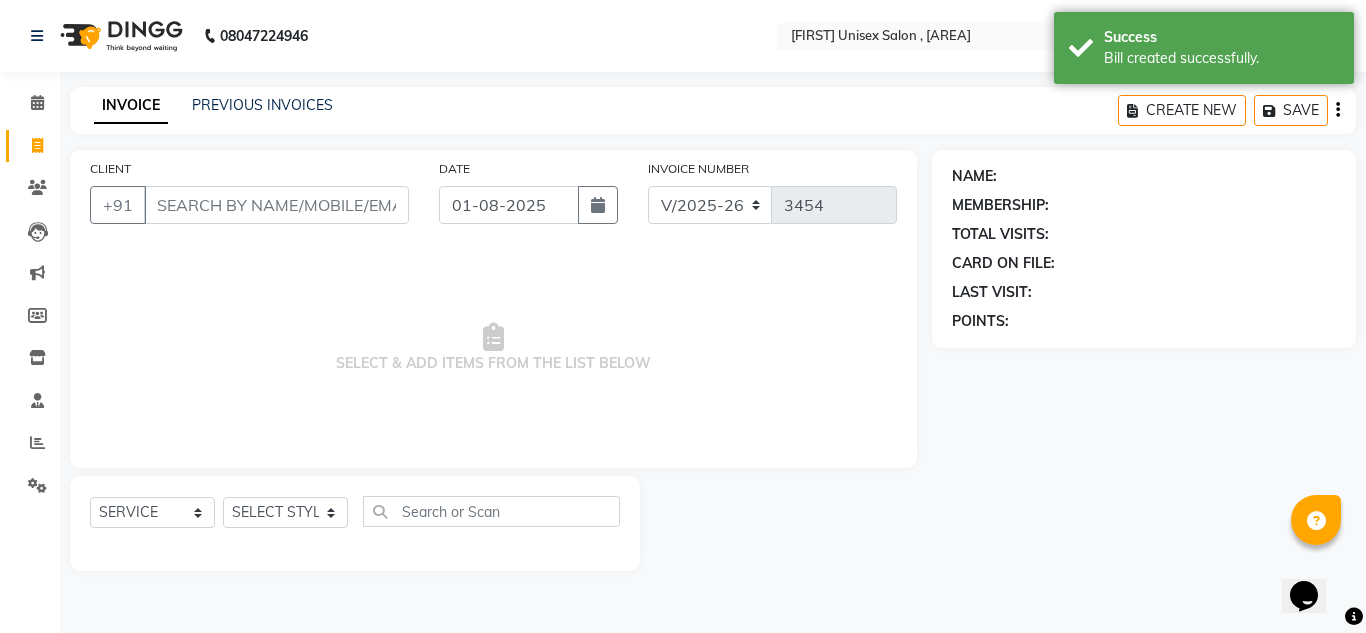 click on "CLIENT +91" 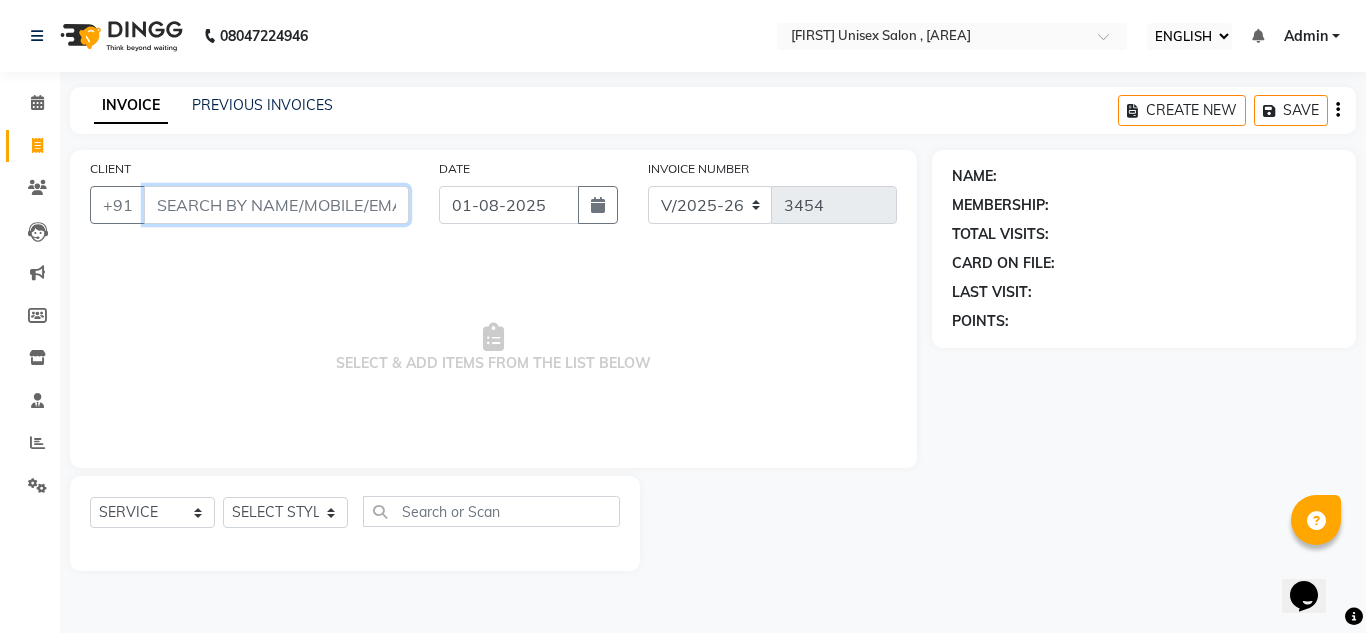 click on "CLIENT" at bounding box center [276, 205] 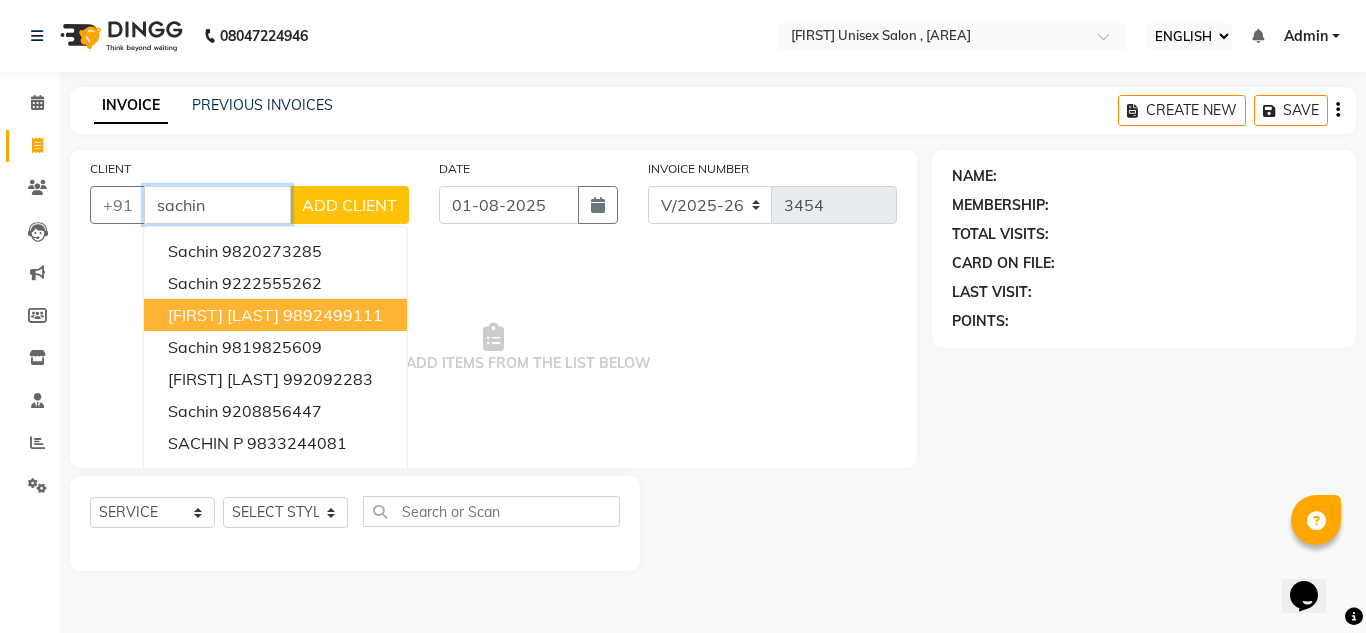 click on "9892499111" at bounding box center (333, 315) 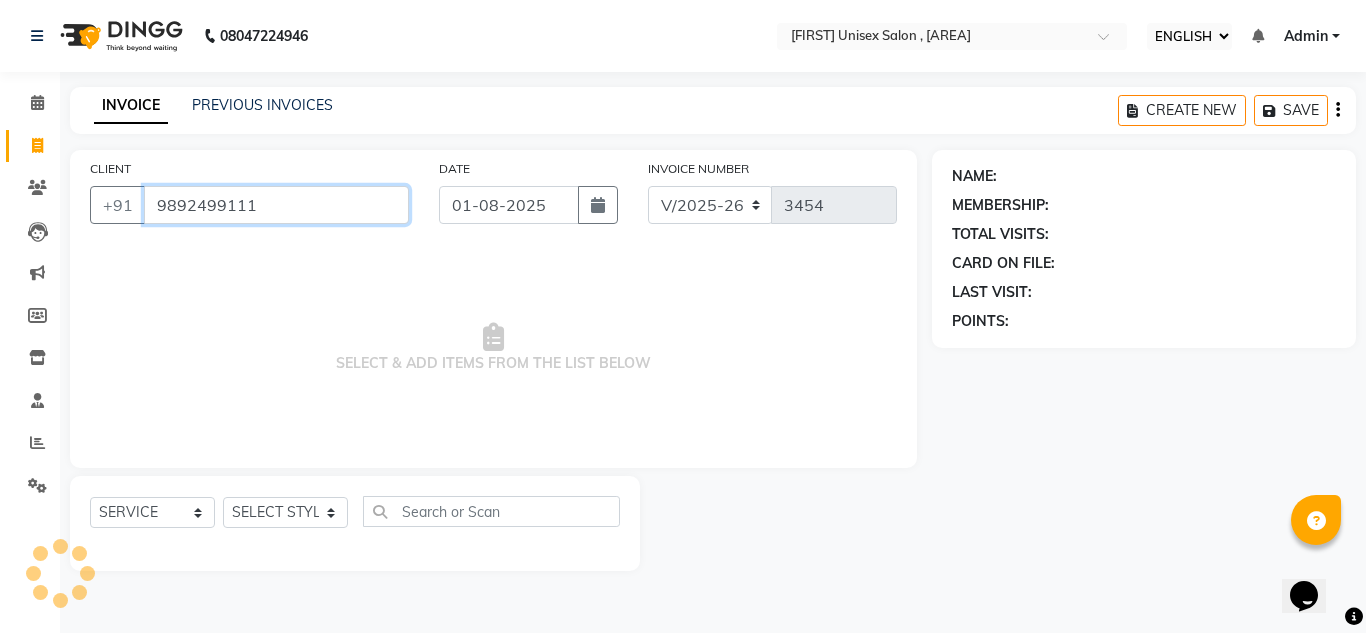 type on "9892499111" 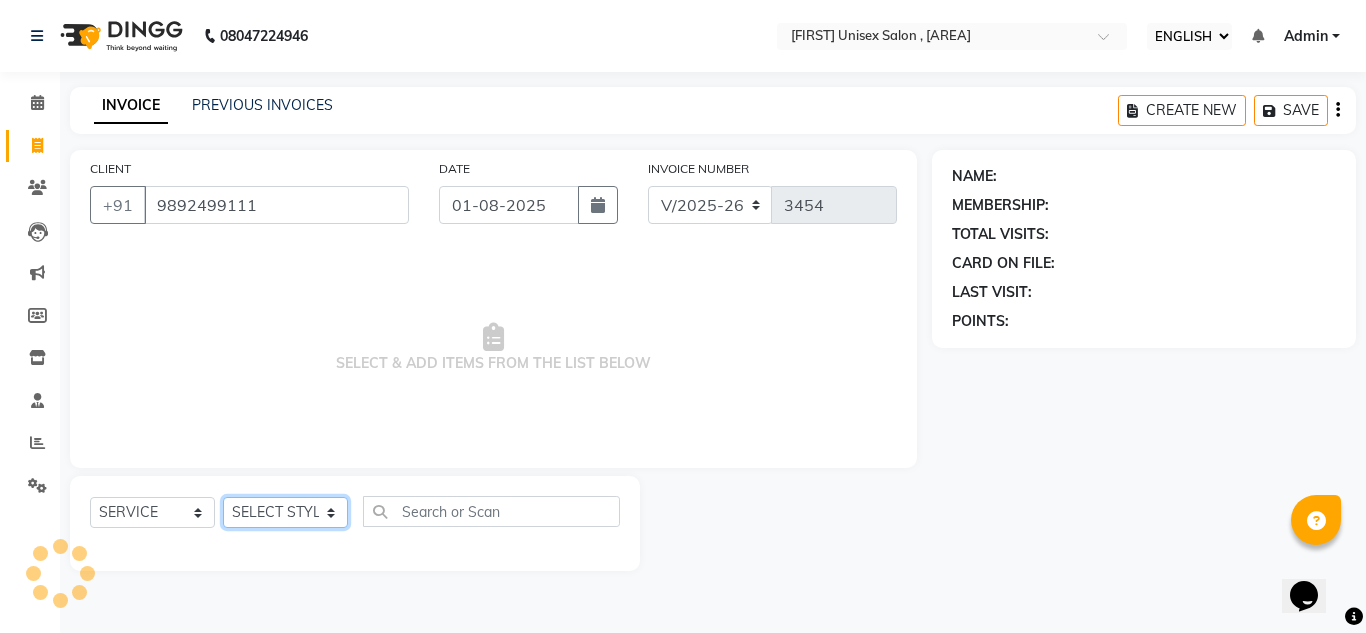 click on "SELECT STYLIST [FIRST] [LAST] [FIRST] [FIRST] [FIRST] [FIRST] [FIRST] [FIRST] [FIRST] [FIRST] d tan" 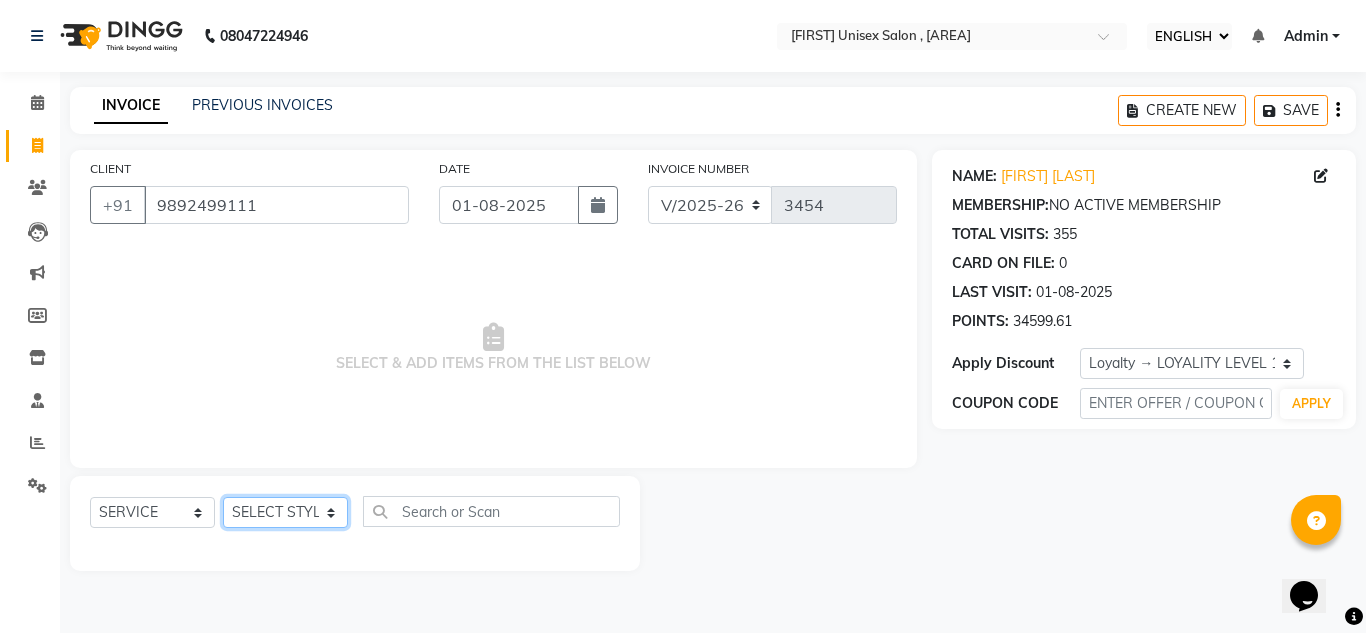 select on "60567" 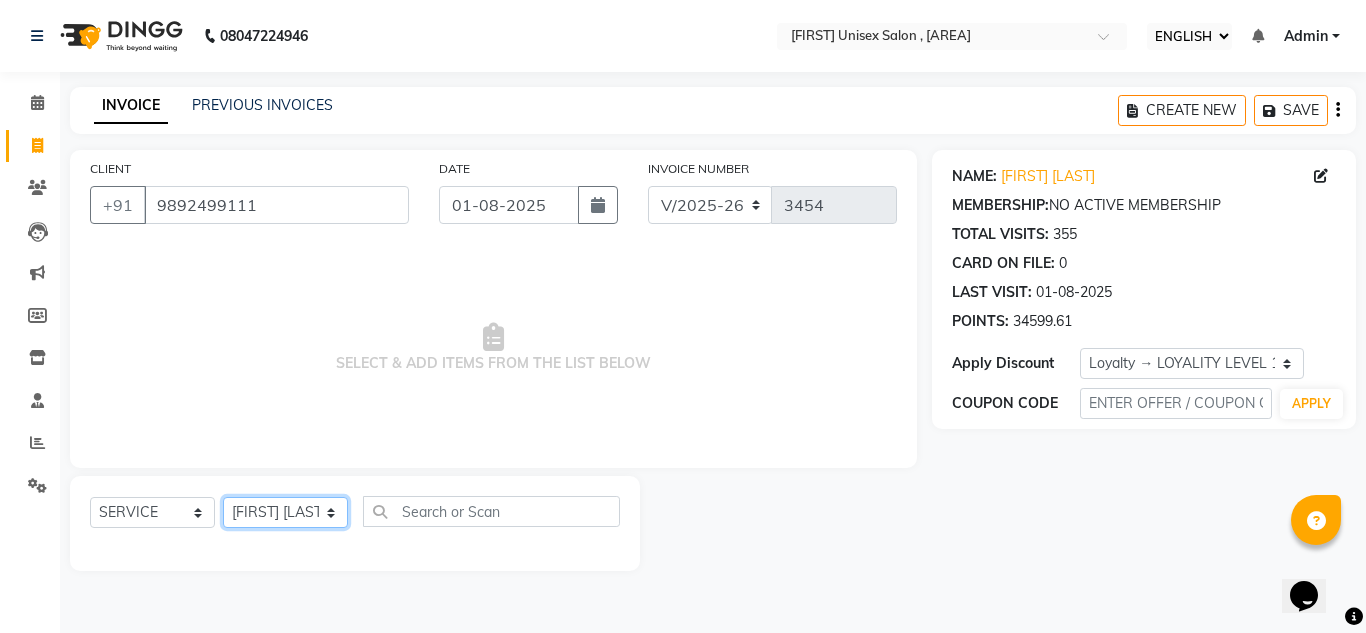click on "SELECT STYLIST [FIRST] [LAST] [FIRST] [FIRST] [FIRST] [FIRST] [FIRST] [FIRST] [FIRST] [FIRST] d tan" 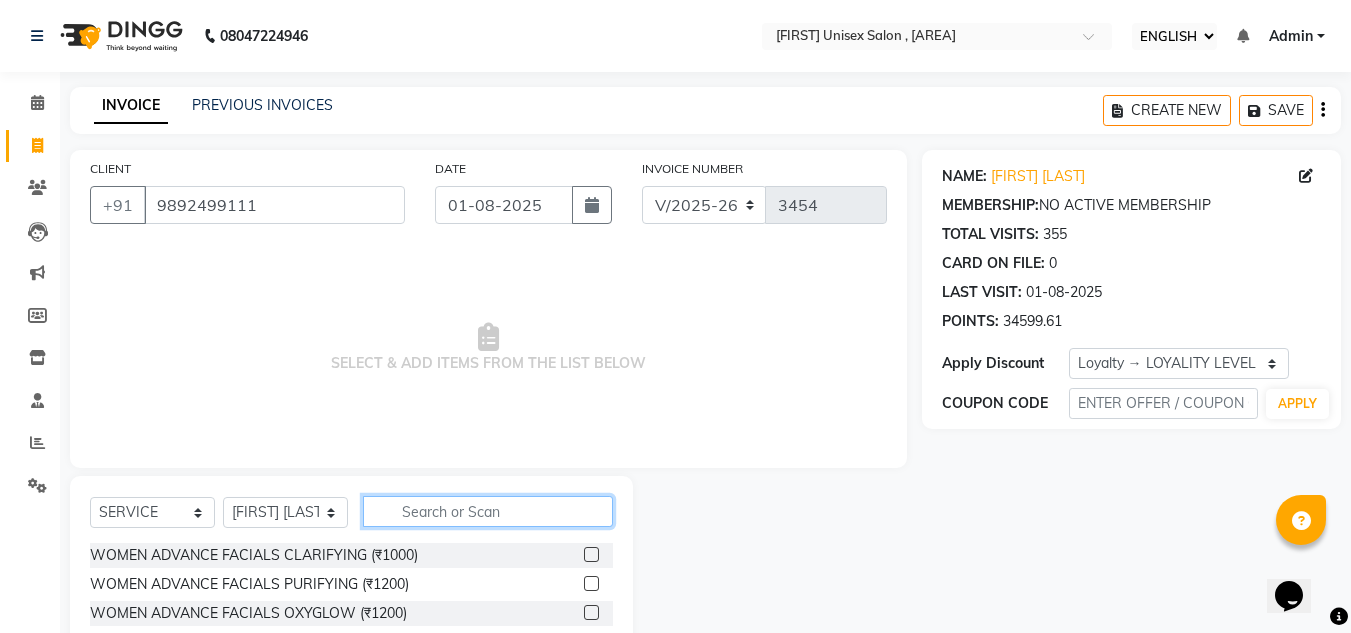 click 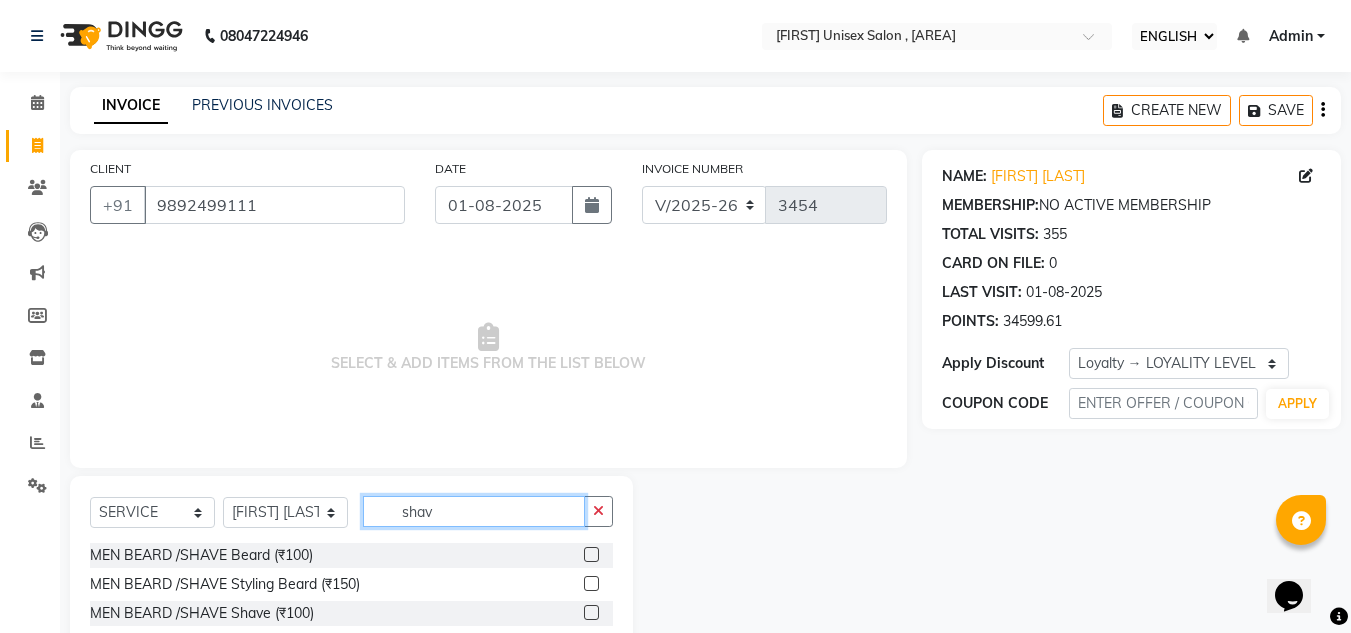 type on "shav" 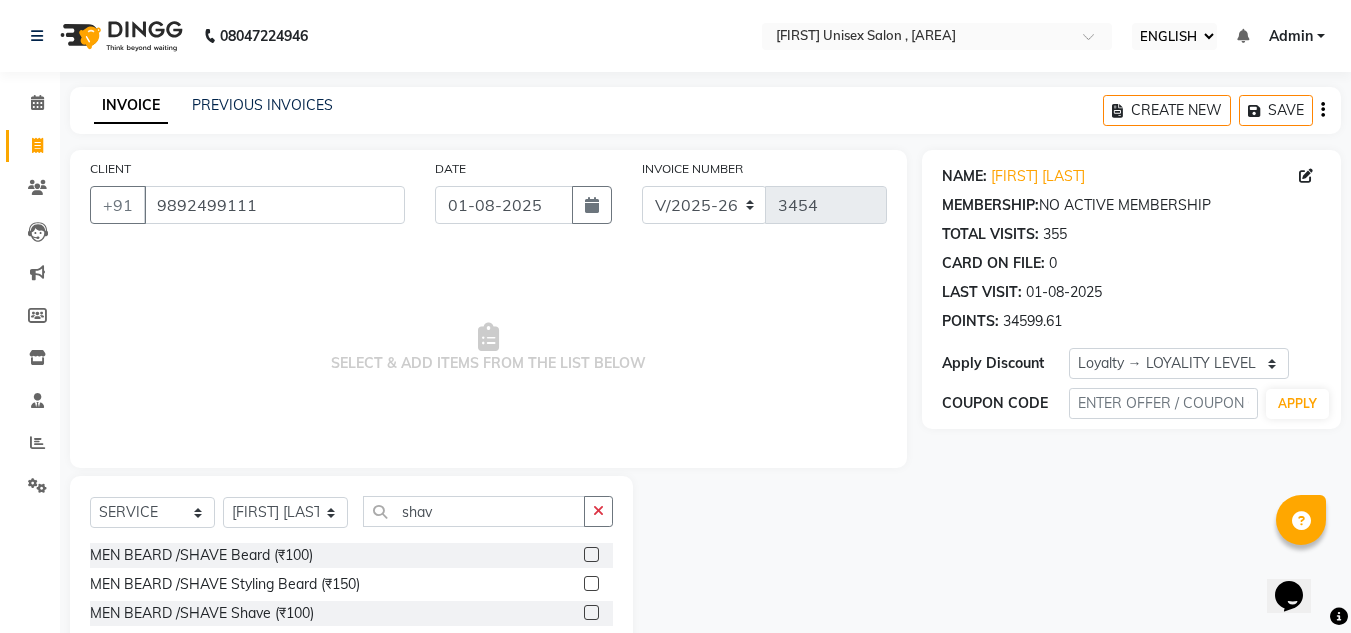 click 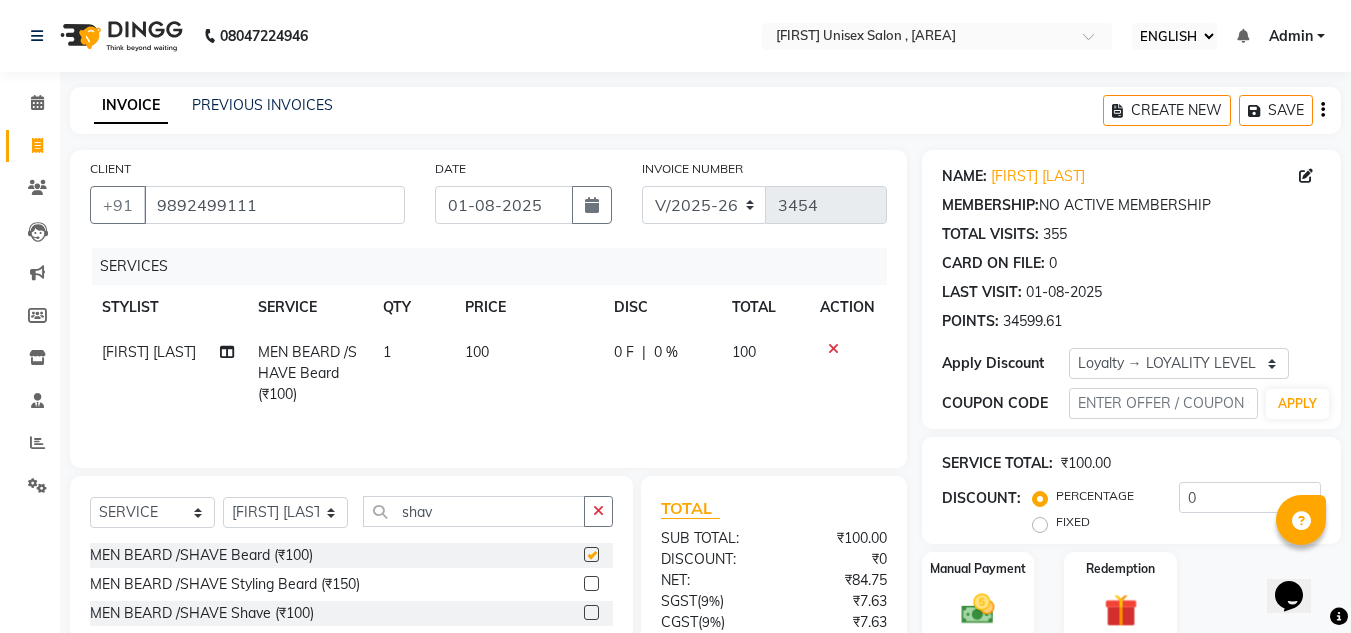 checkbox on "false" 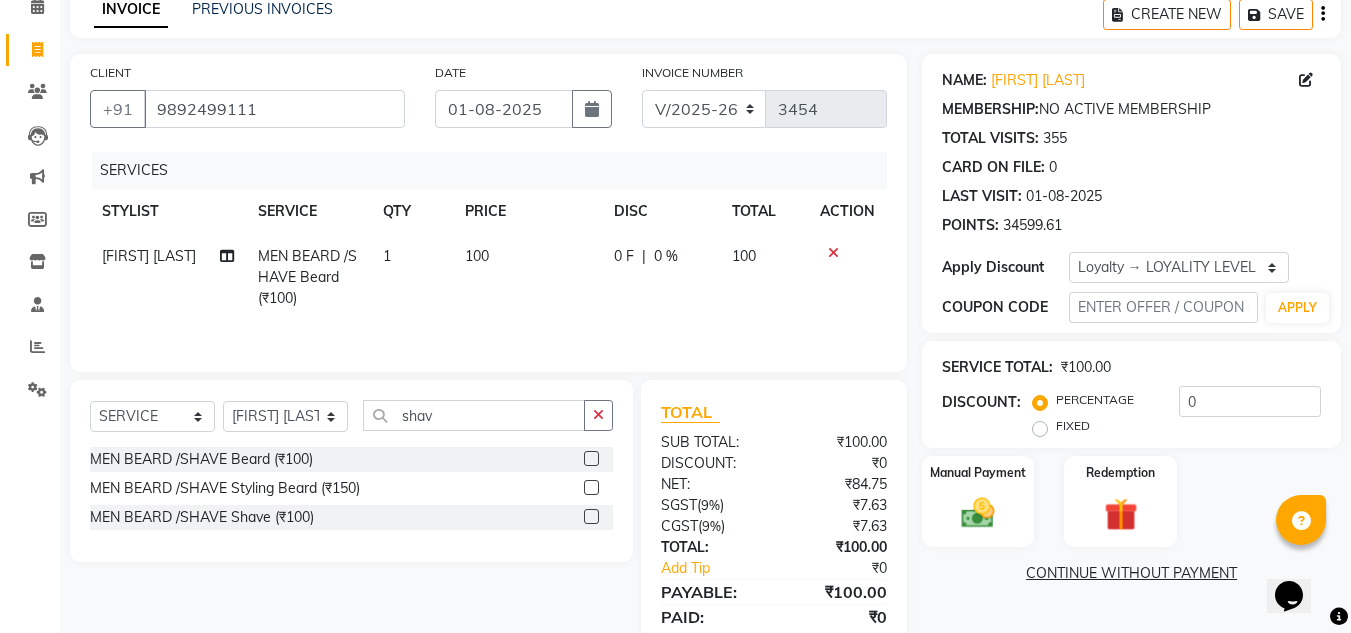 scroll, scrollTop: 167, scrollLeft: 0, axis: vertical 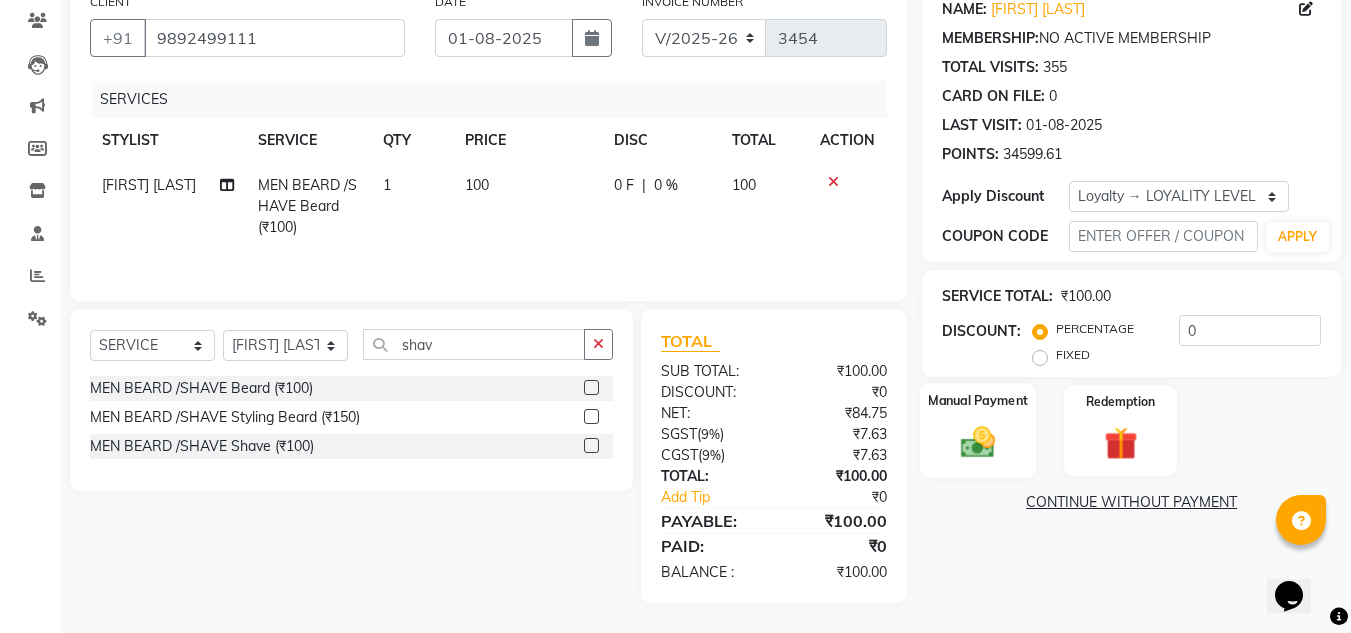 click 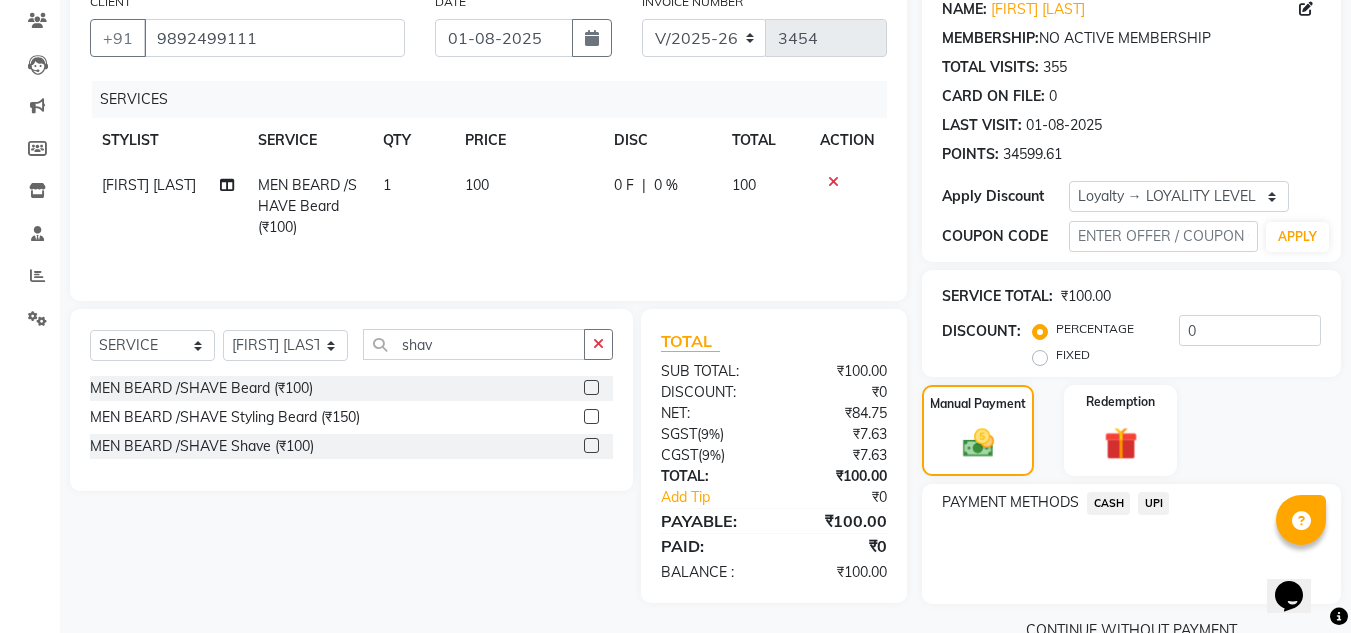 click on "CASH" 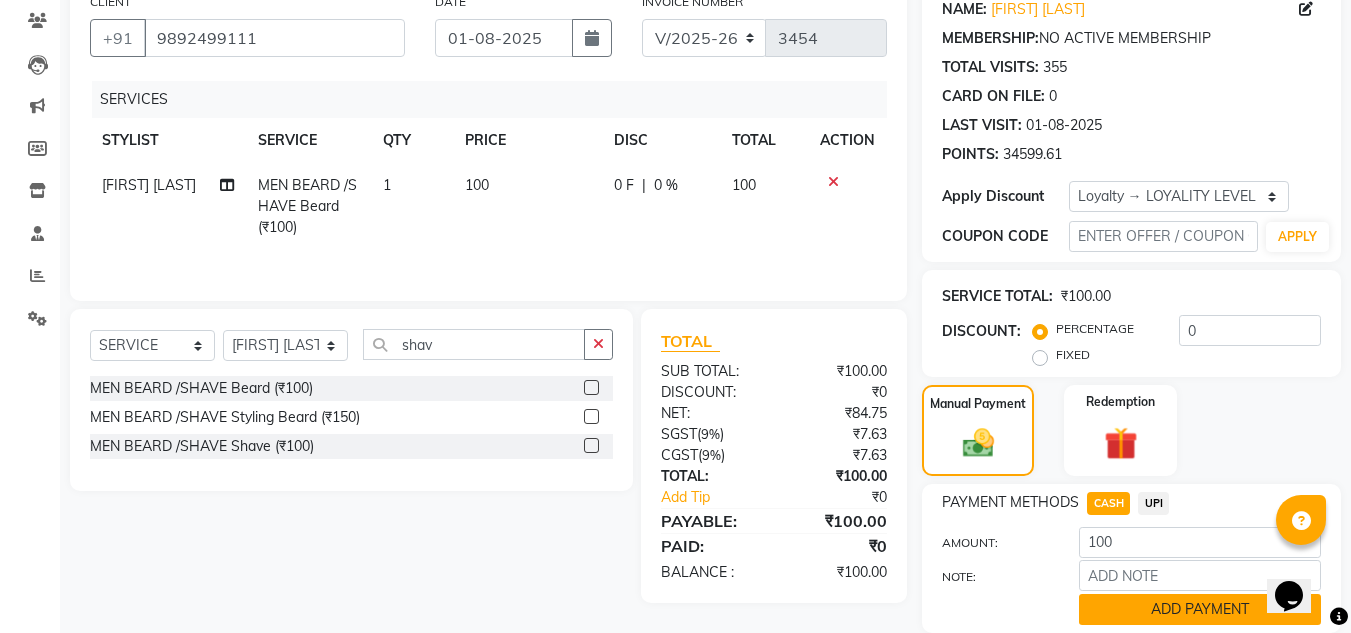 click on "ADD PAYMENT" 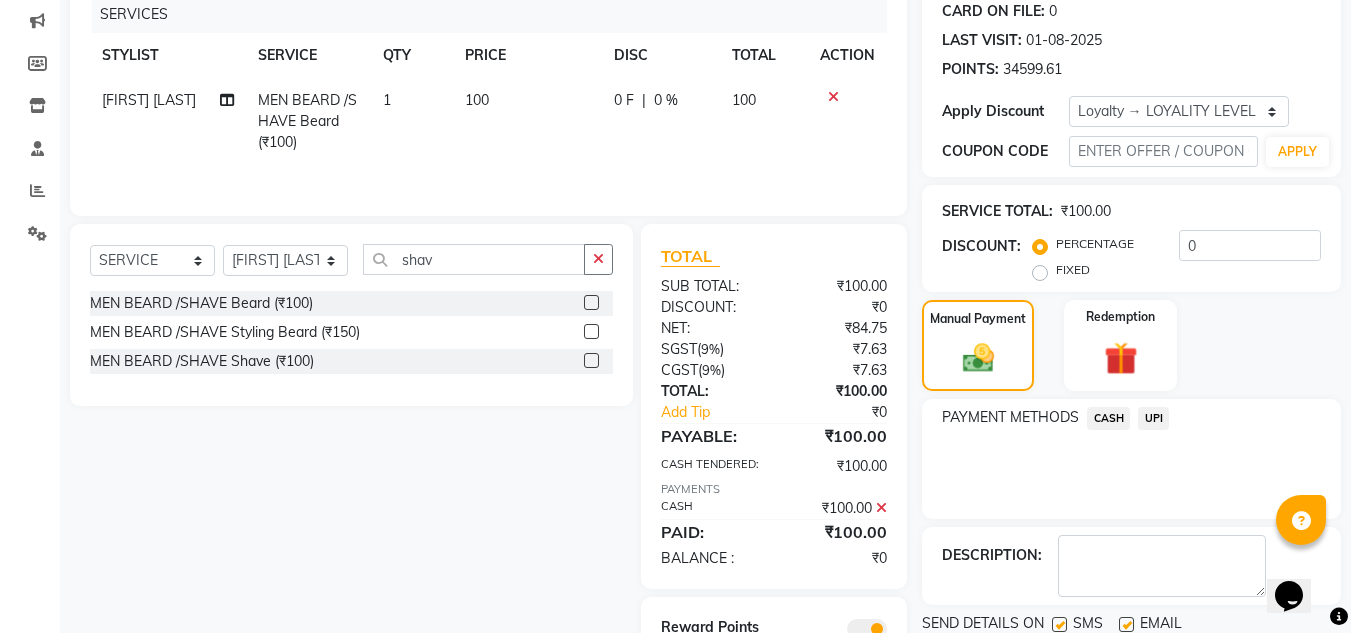 scroll, scrollTop: 337, scrollLeft: 0, axis: vertical 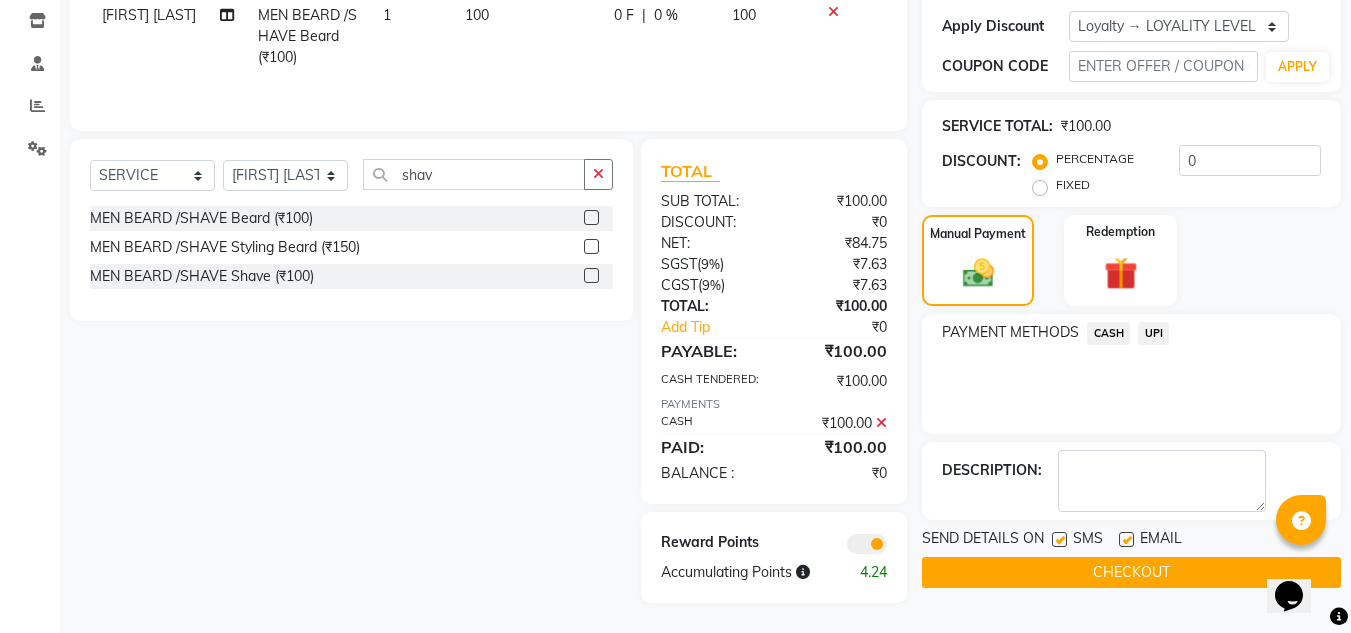 click on "CHECKOUT" 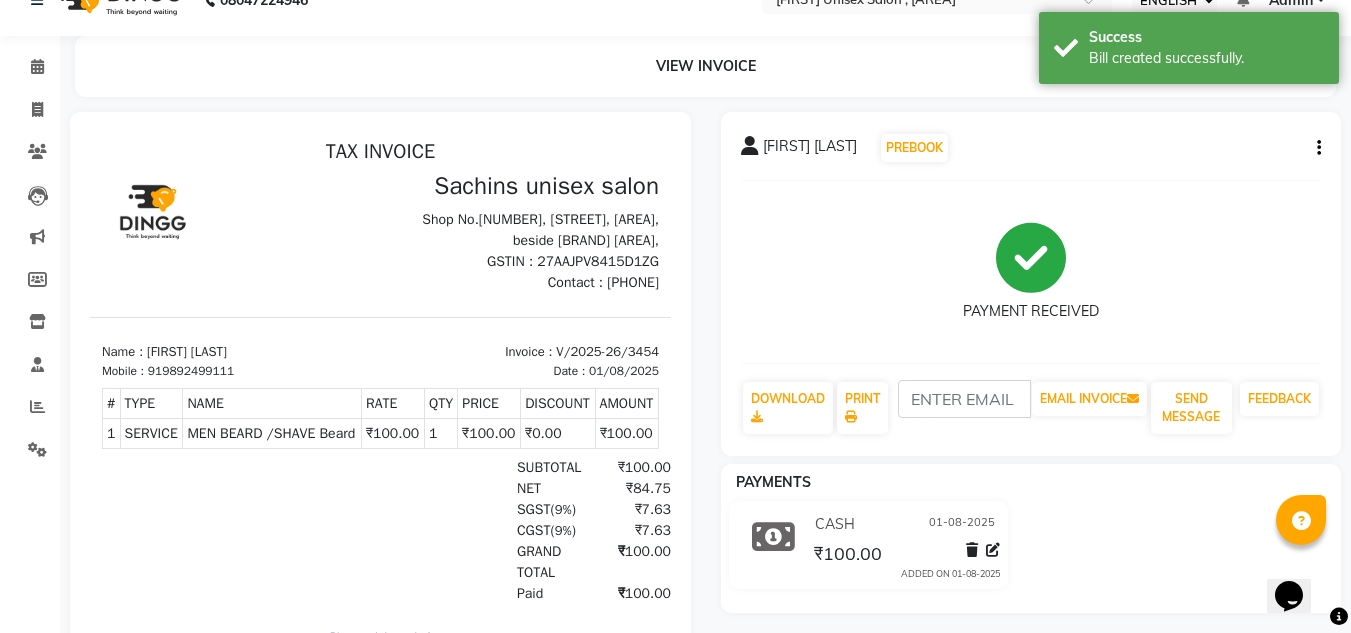 scroll, scrollTop: 0, scrollLeft: 0, axis: both 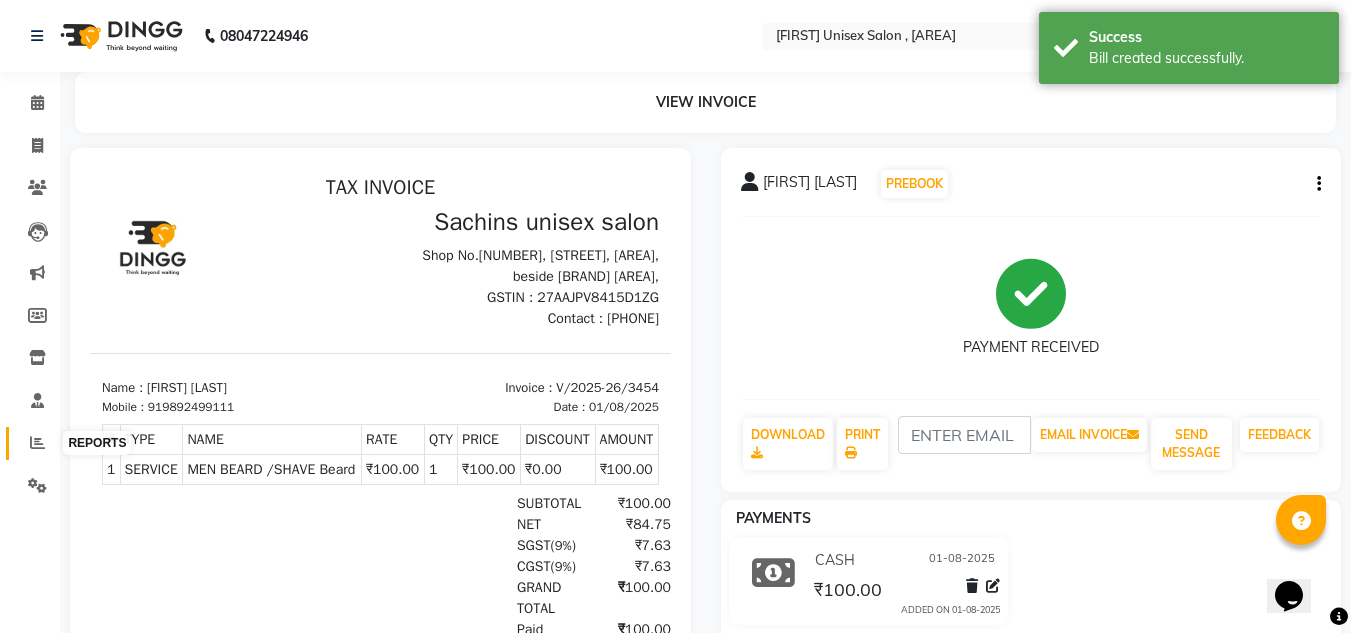click 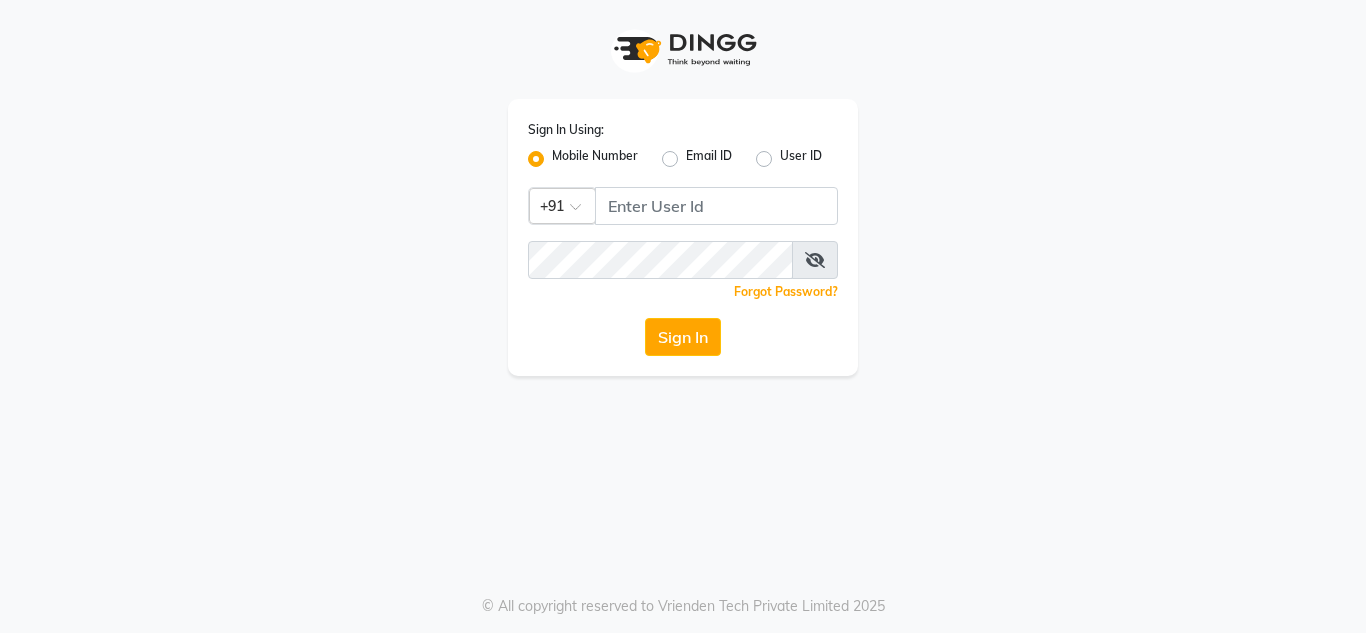scroll, scrollTop: 0, scrollLeft: 0, axis: both 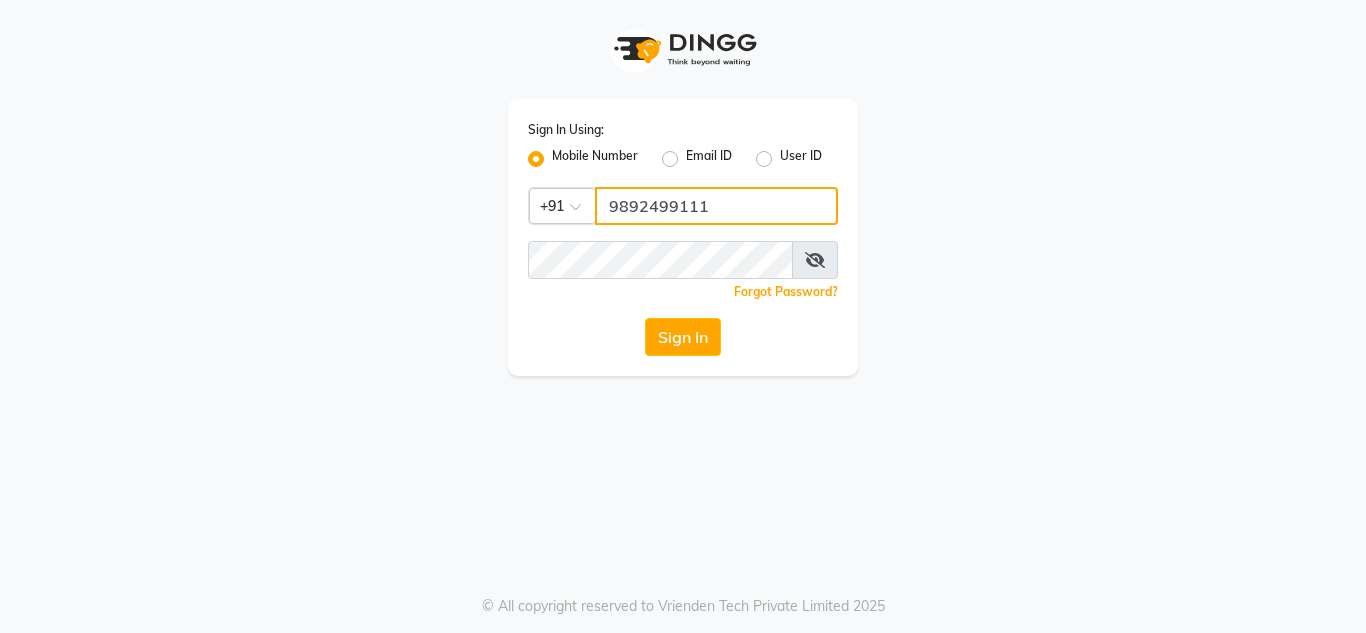 drag, startPoint x: 0, startPoint y: 0, endPoint x: 644, endPoint y: 198, distance: 673.7507 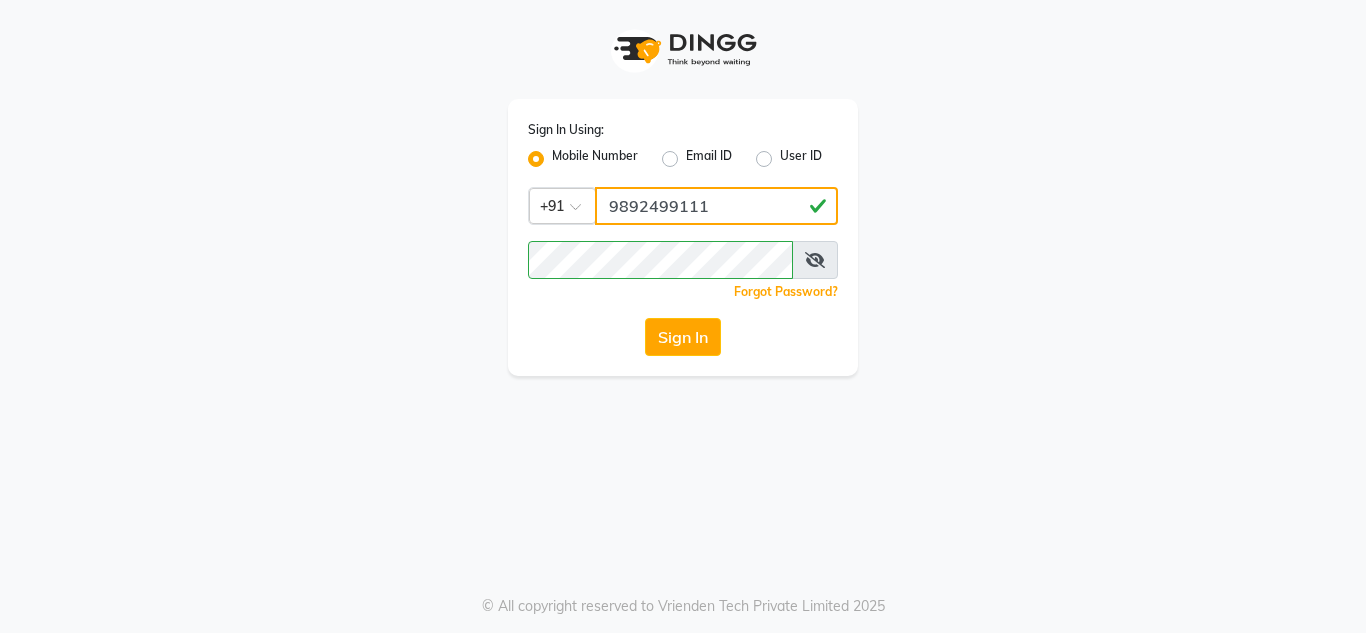 type on "7710840305" 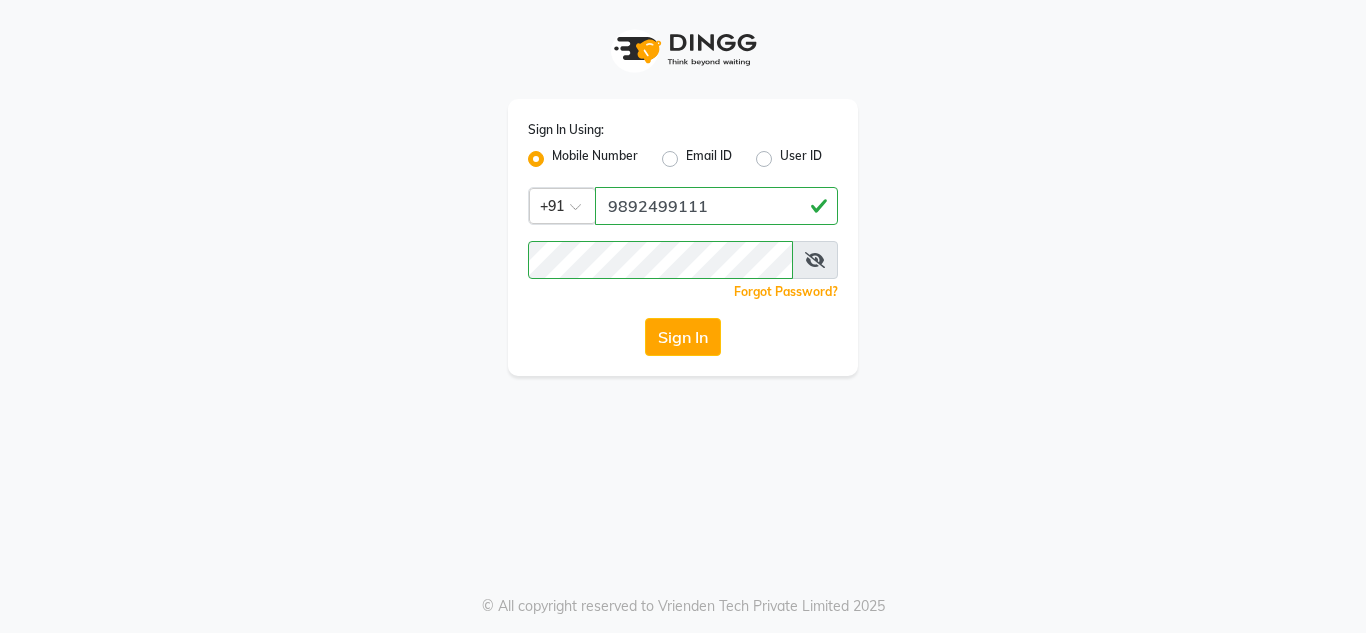 click on "Sign In Using: Mobile Number Email ID User ID Country Code × +91 7710840305  Remember me Forgot Password?  Sign In" 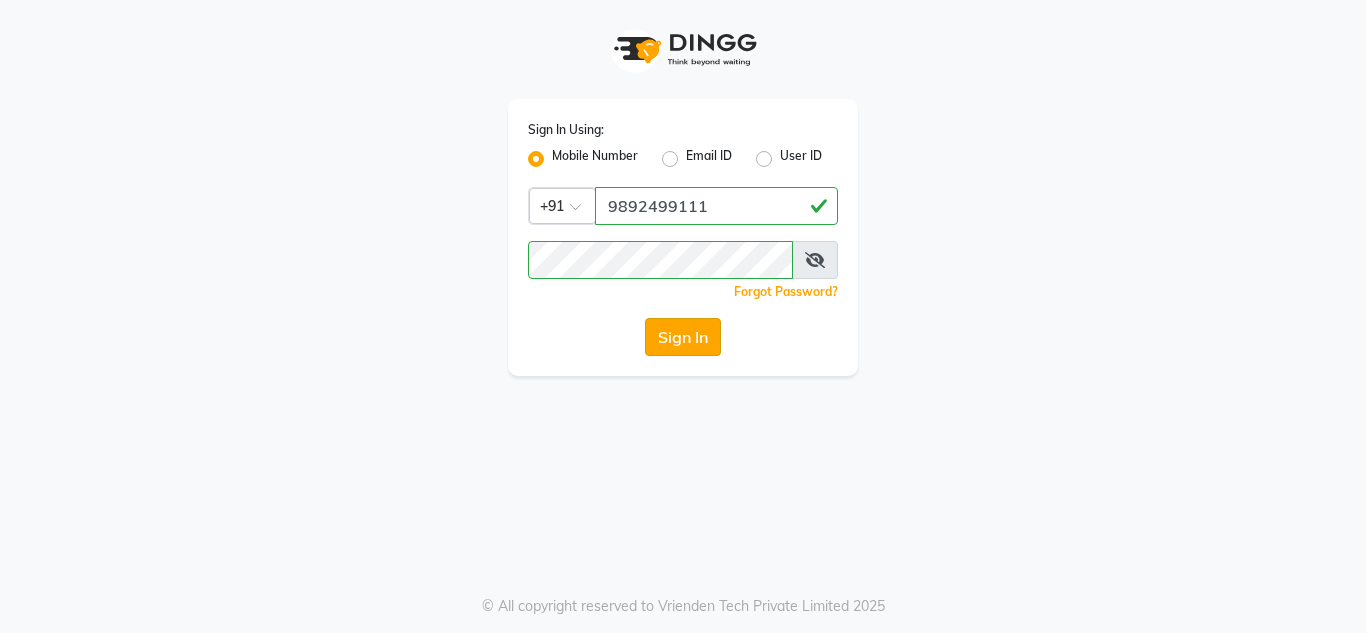 click on "Sign In" 